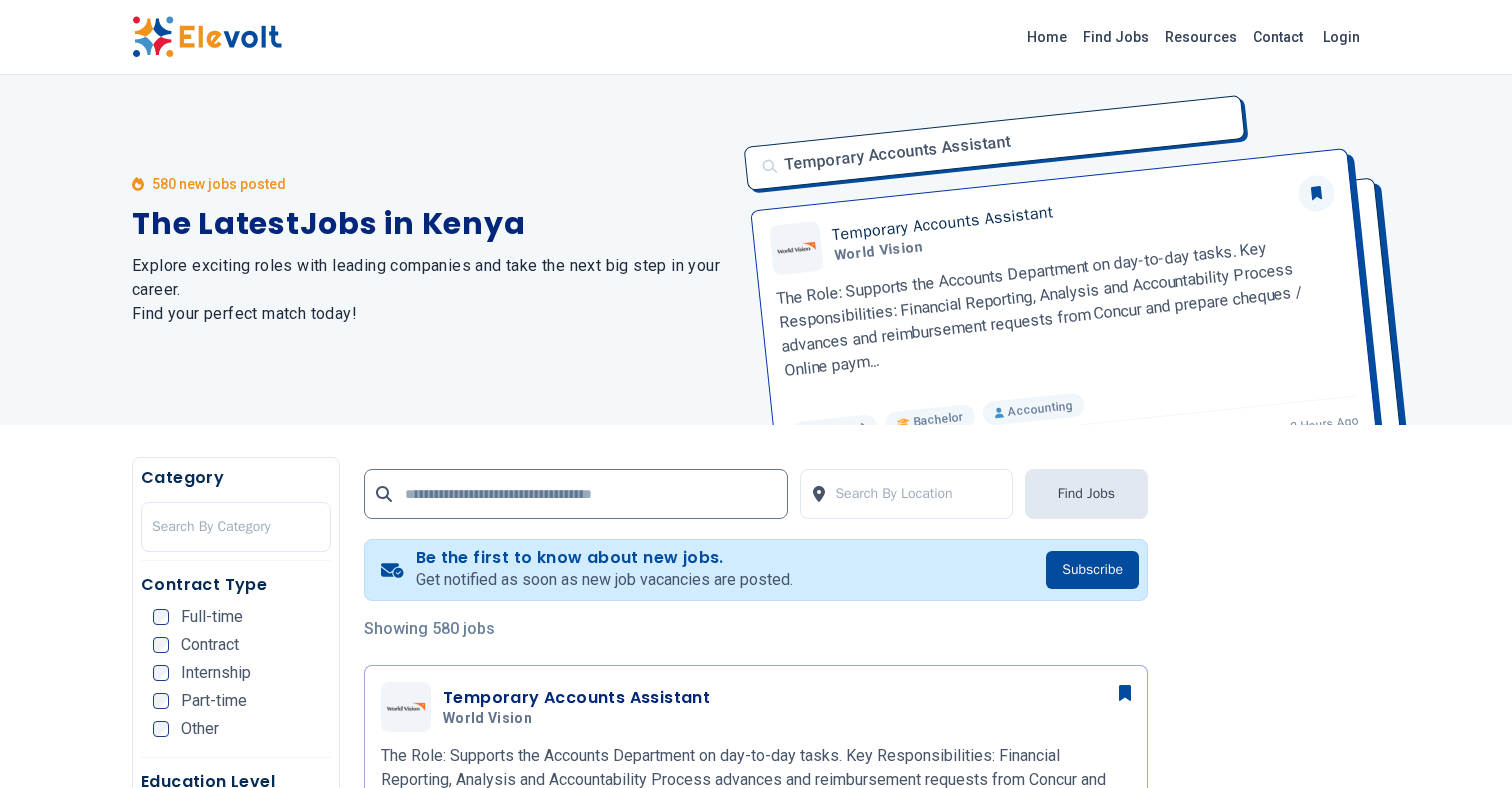 scroll, scrollTop: 0, scrollLeft: 0, axis: both 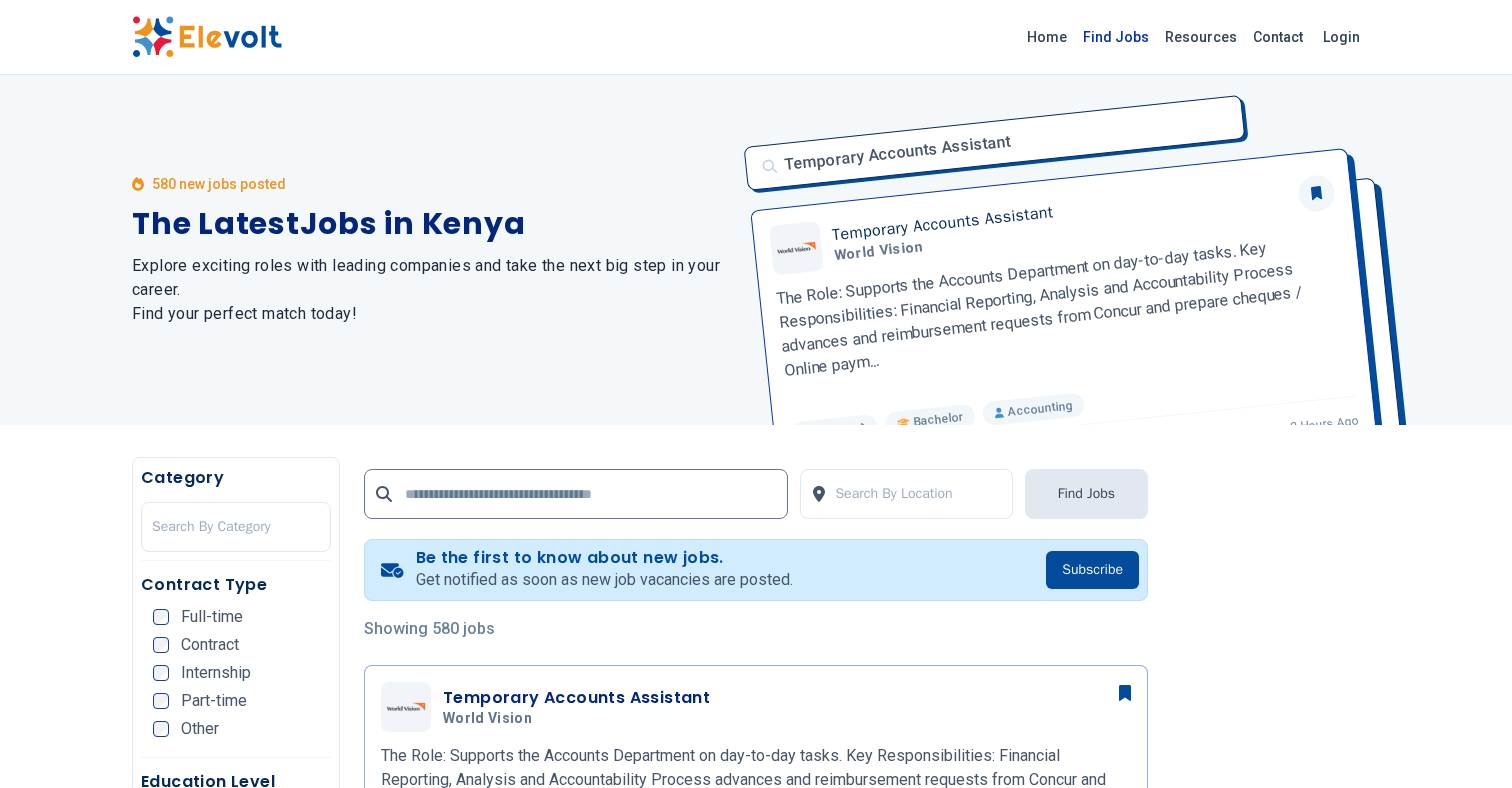 click on "Find Jobs" at bounding box center [1116, 37] 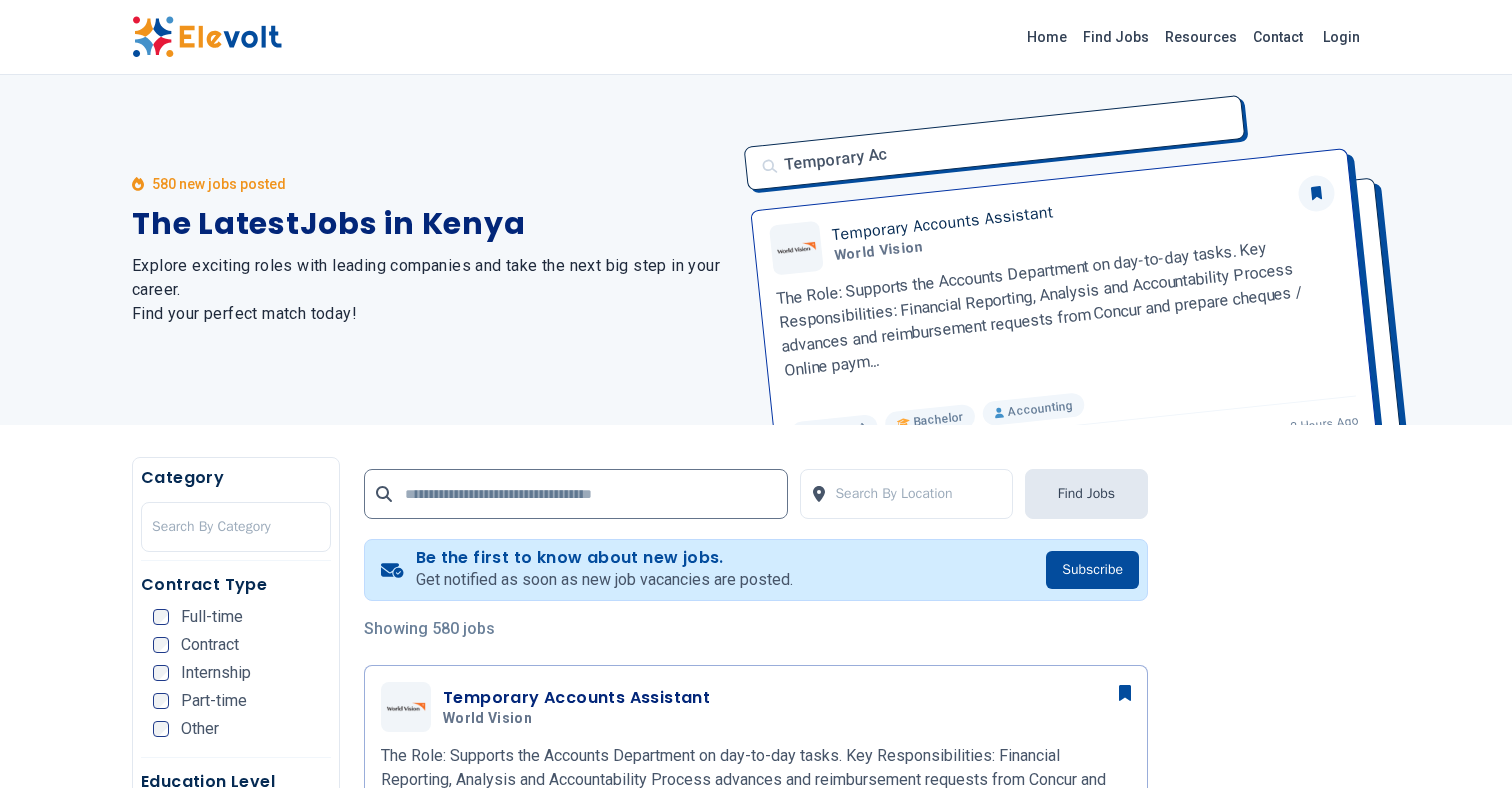 scroll, scrollTop: 0, scrollLeft: 0, axis: both 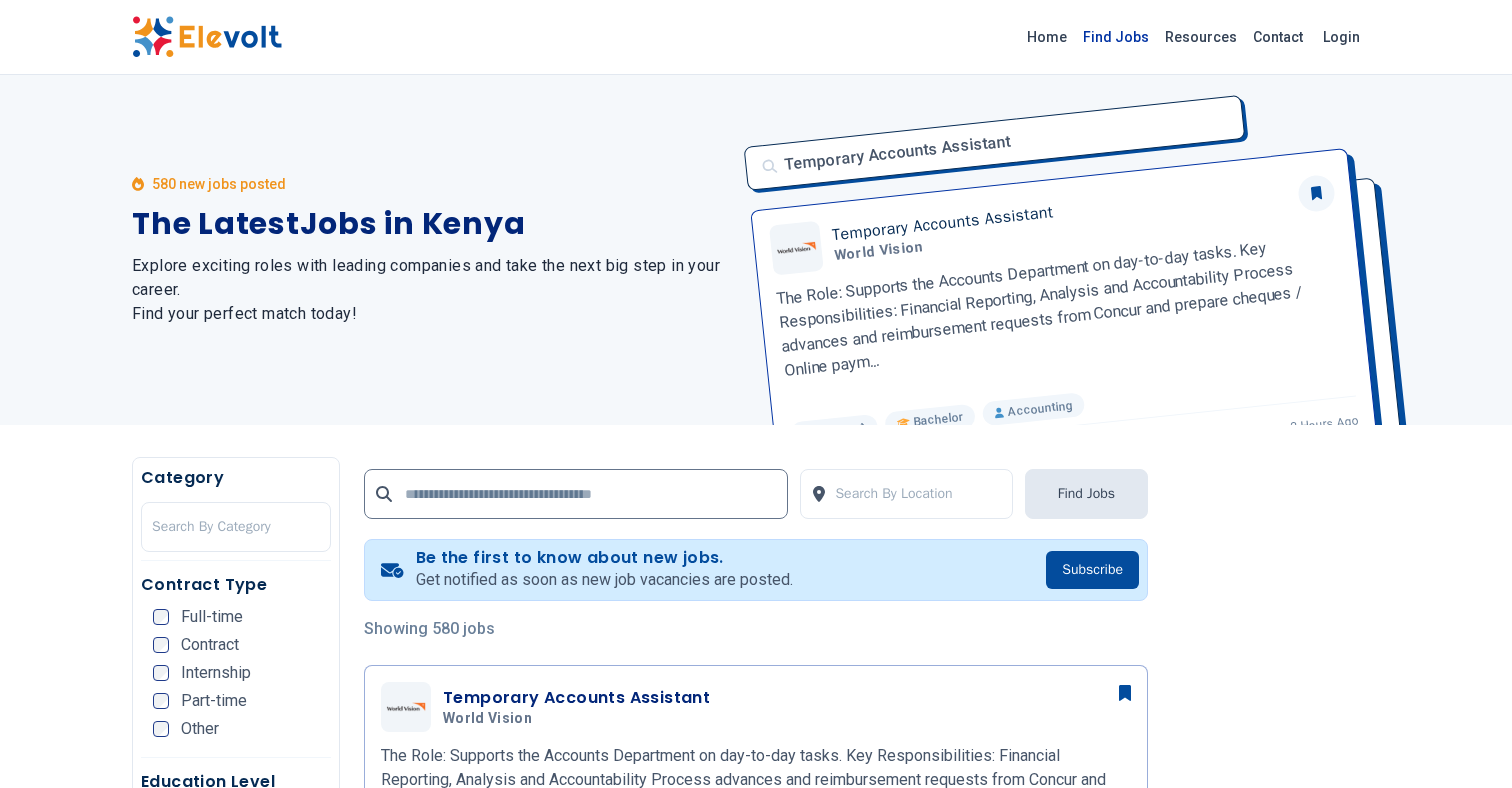 click on "Find Jobs" at bounding box center (1116, 37) 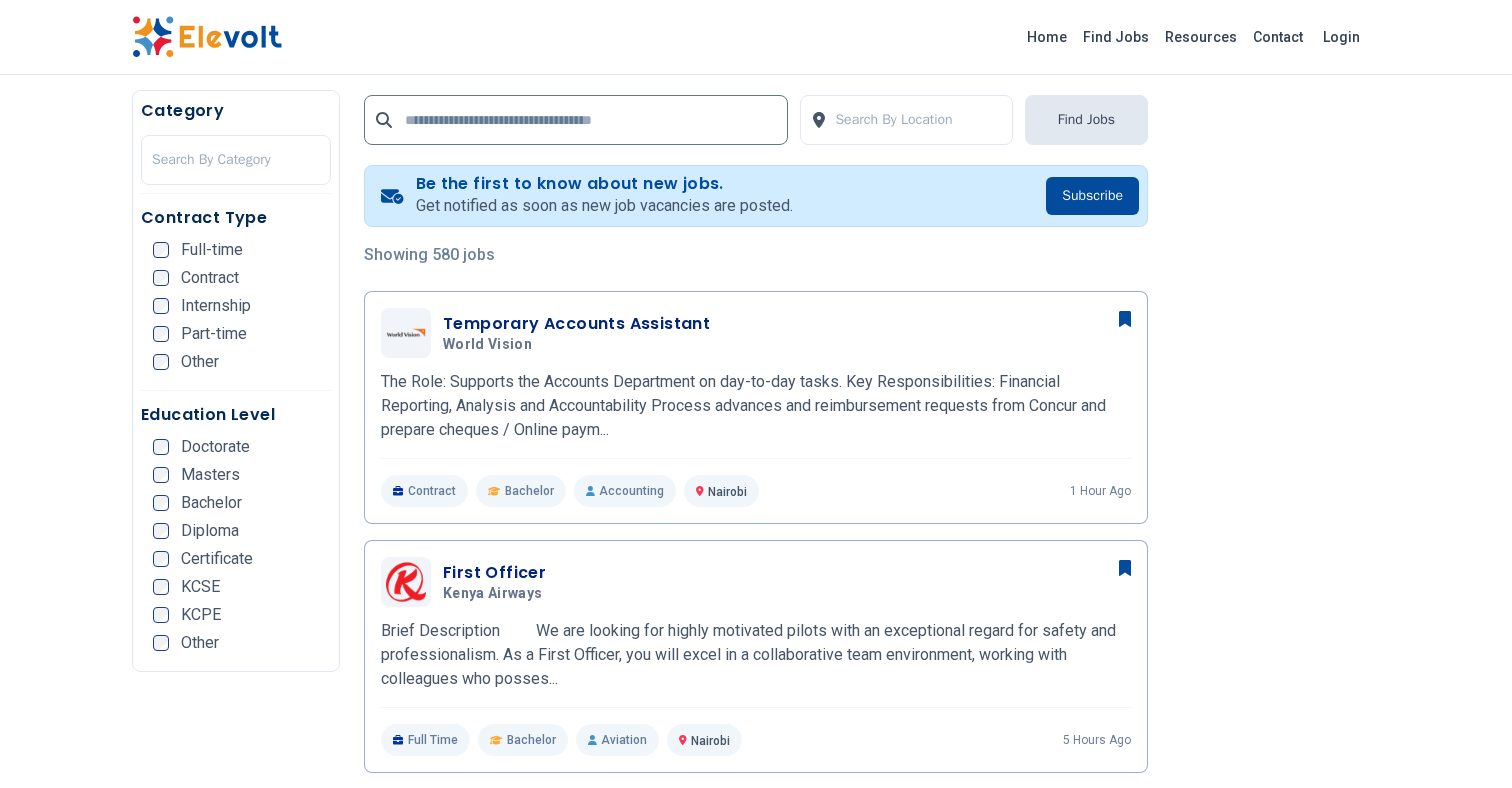 scroll, scrollTop: 377, scrollLeft: 0, axis: vertical 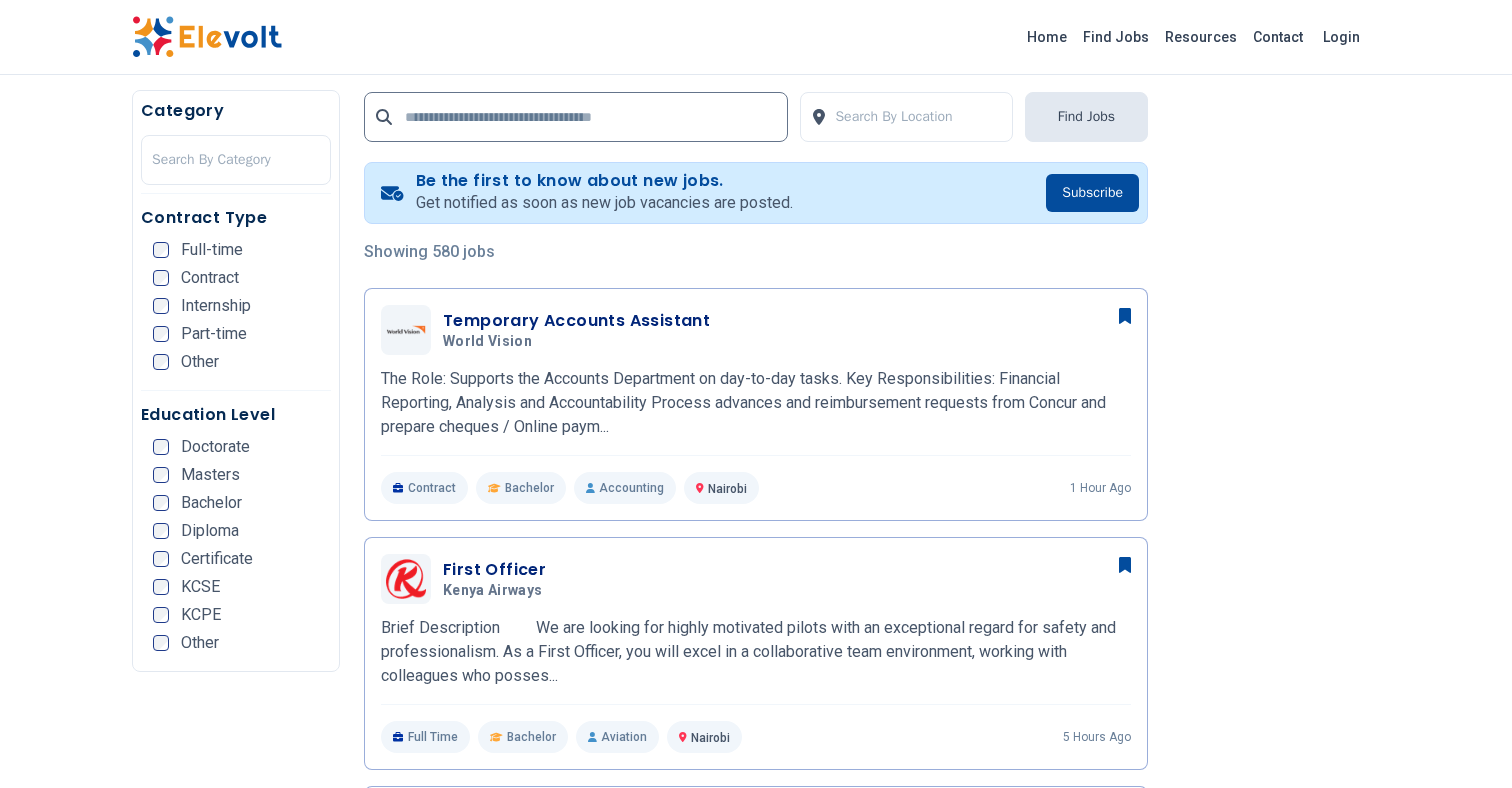 click on "Contract Type Full-time Contract Internship Part-time Other" at bounding box center [236, 298] 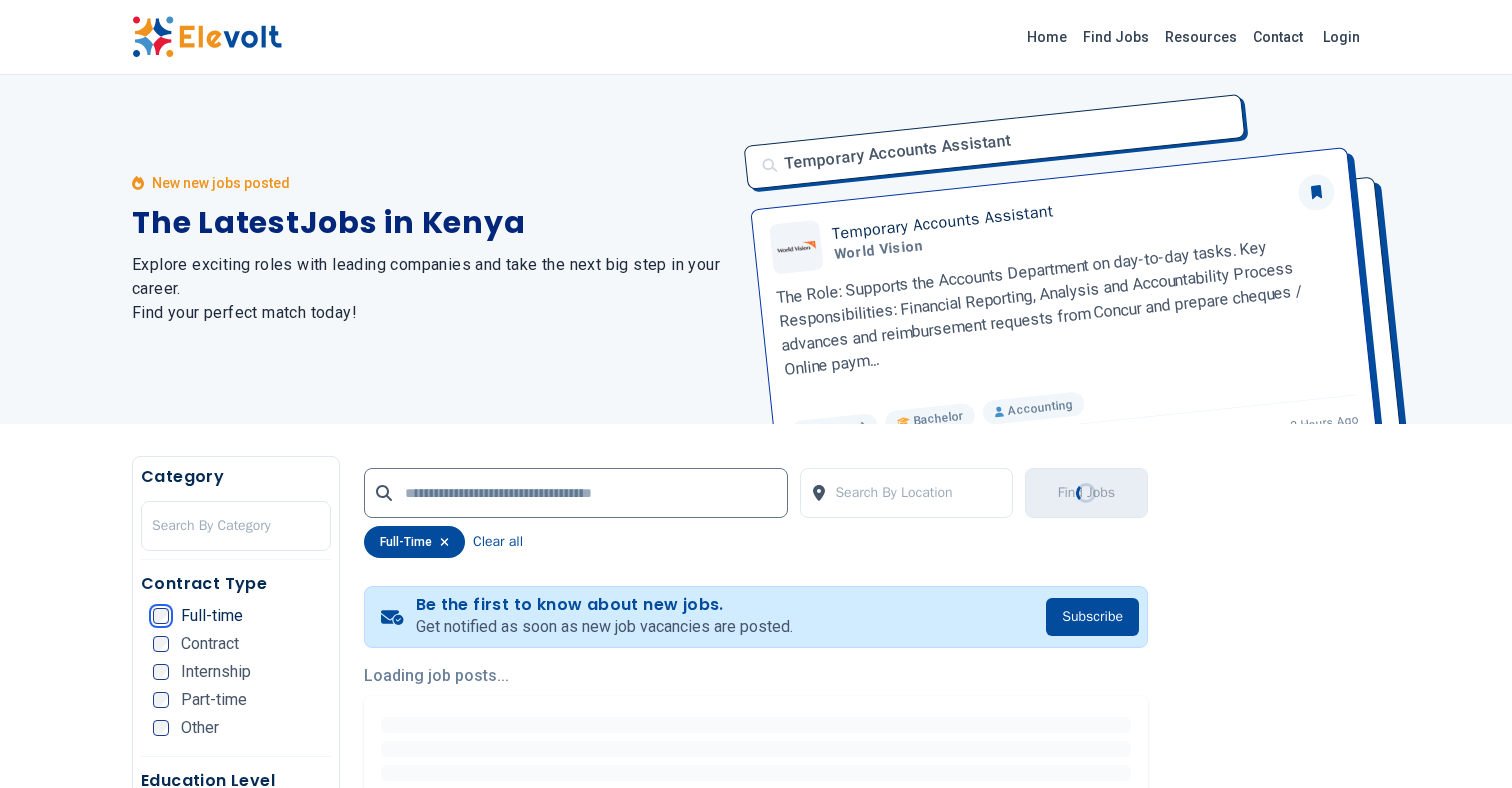 scroll, scrollTop: 0, scrollLeft: 0, axis: both 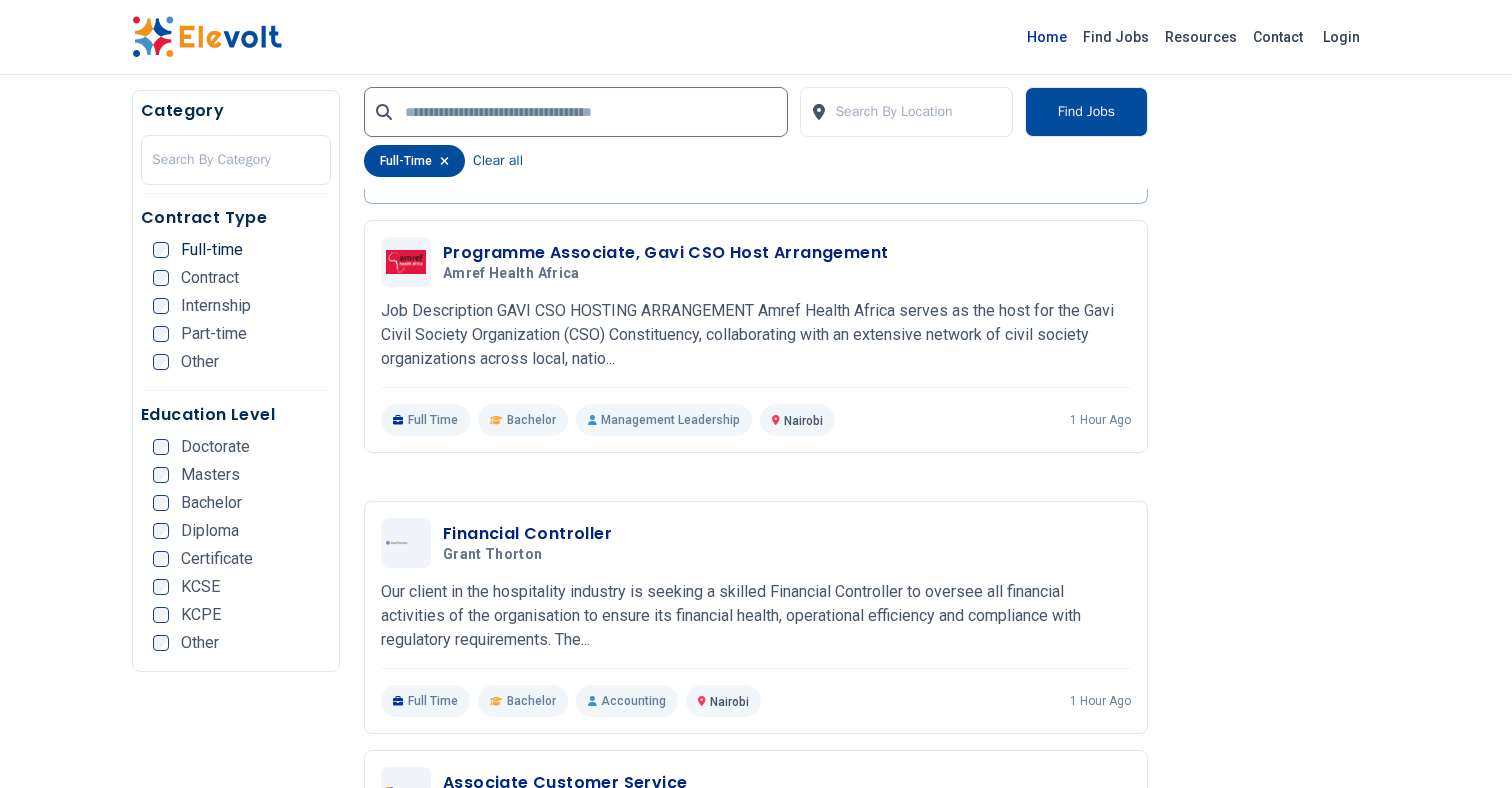 click on "Home" at bounding box center [1047, 37] 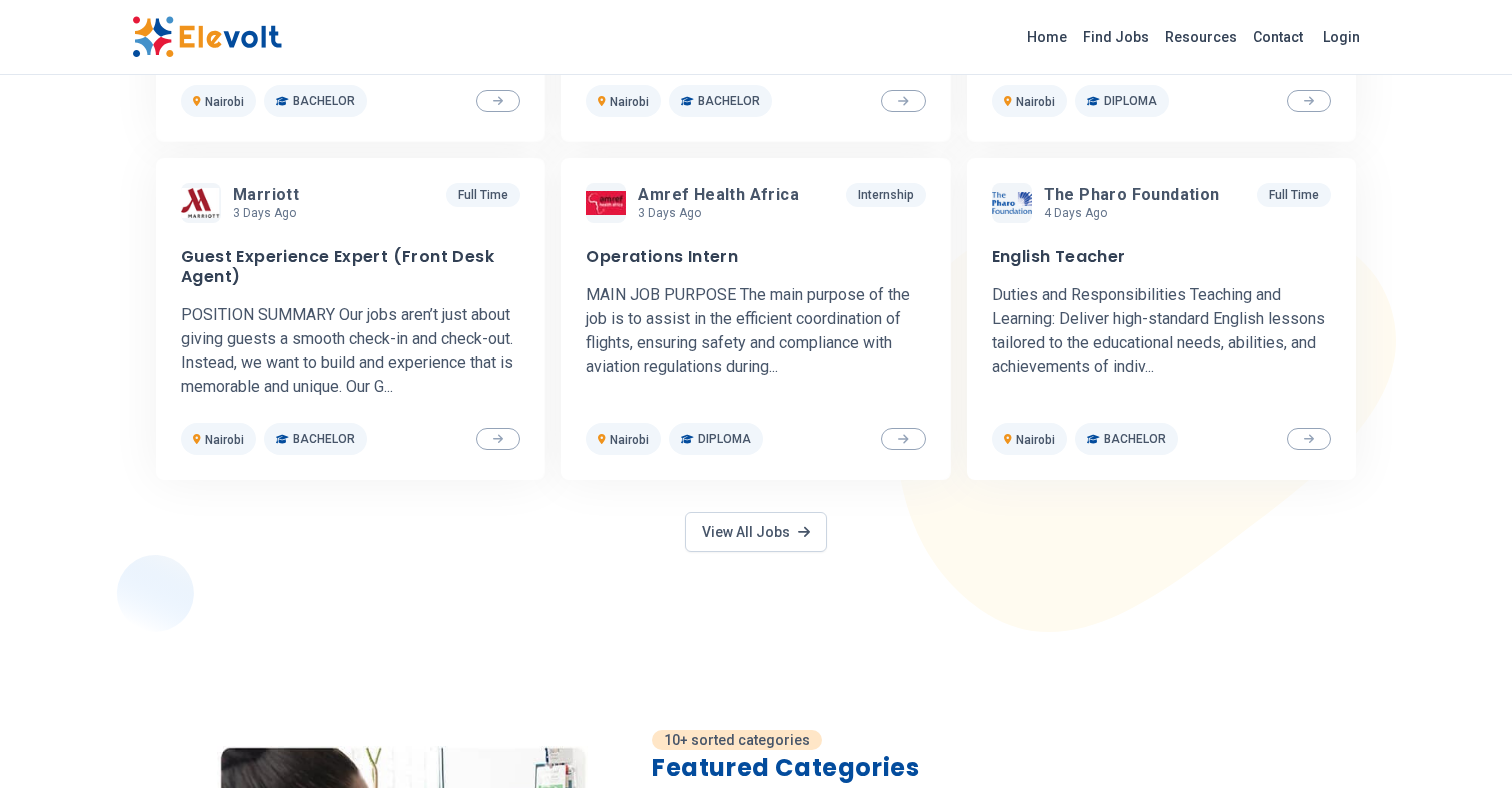 scroll, scrollTop: 950, scrollLeft: 0, axis: vertical 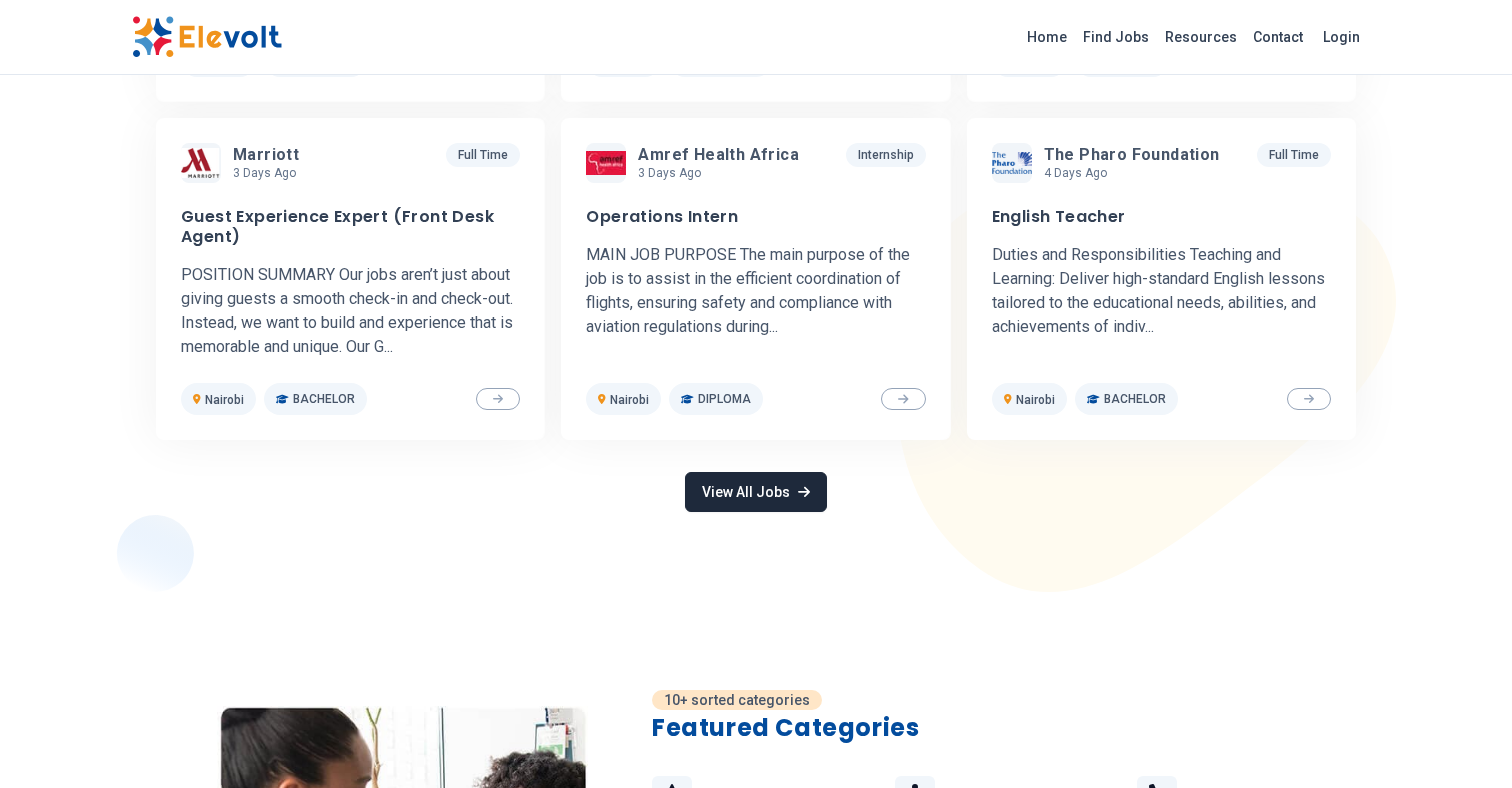 click on "View All Jobs" at bounding box center (756, 492) 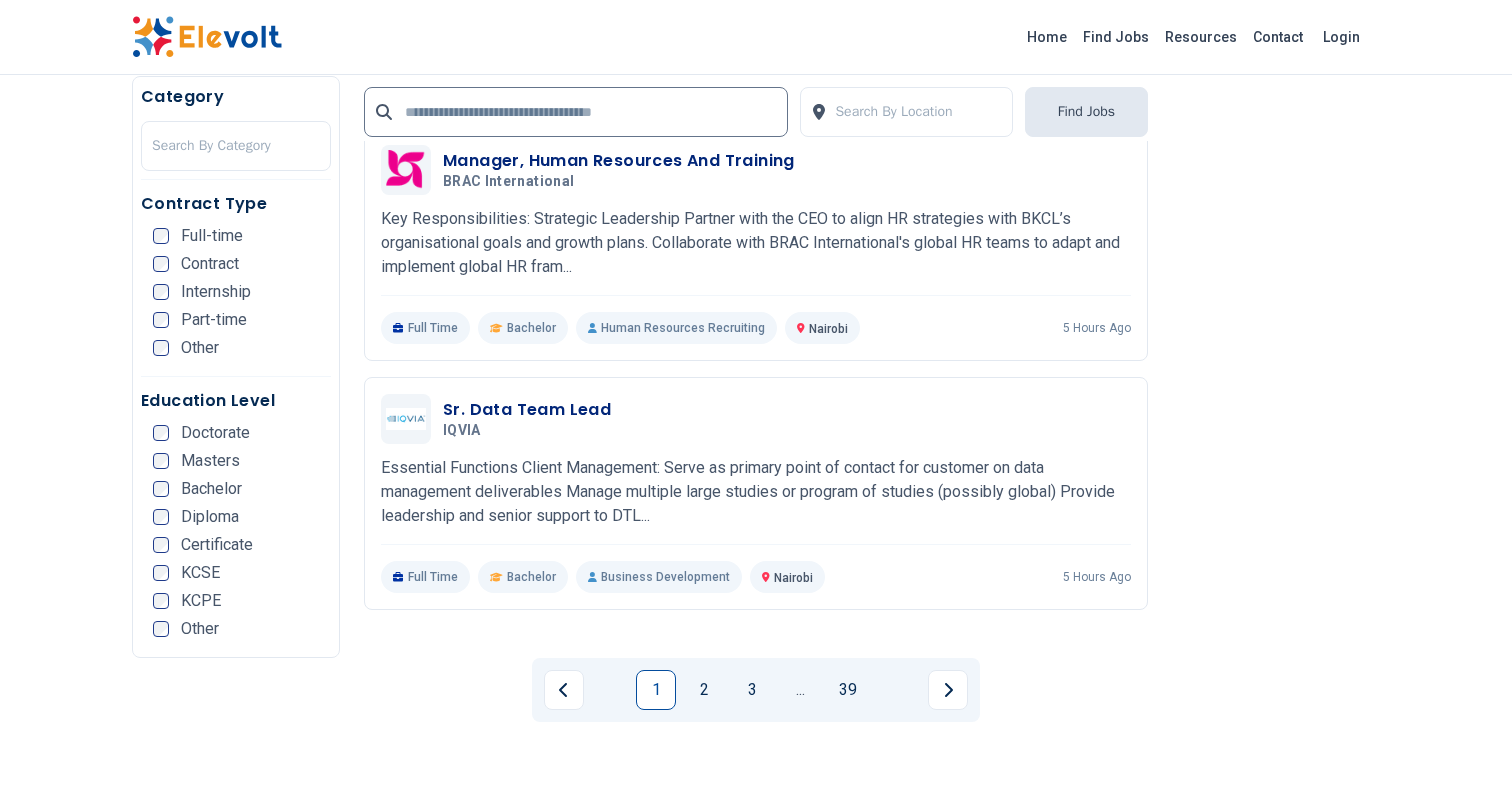 scroll, scrollTop: 3863, scrollLeft: 0, axis: vertical 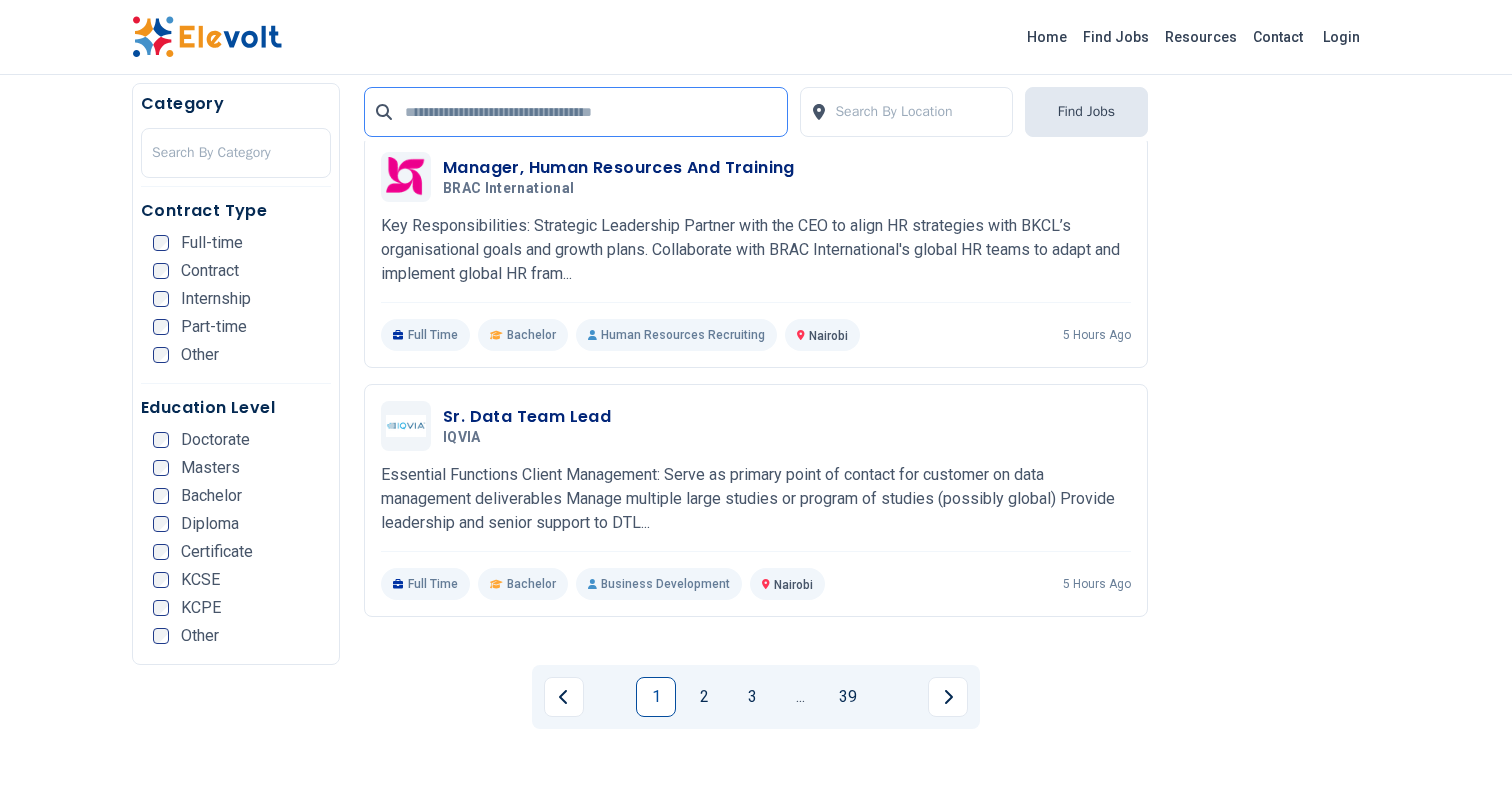click at bounding box center (576, 112) 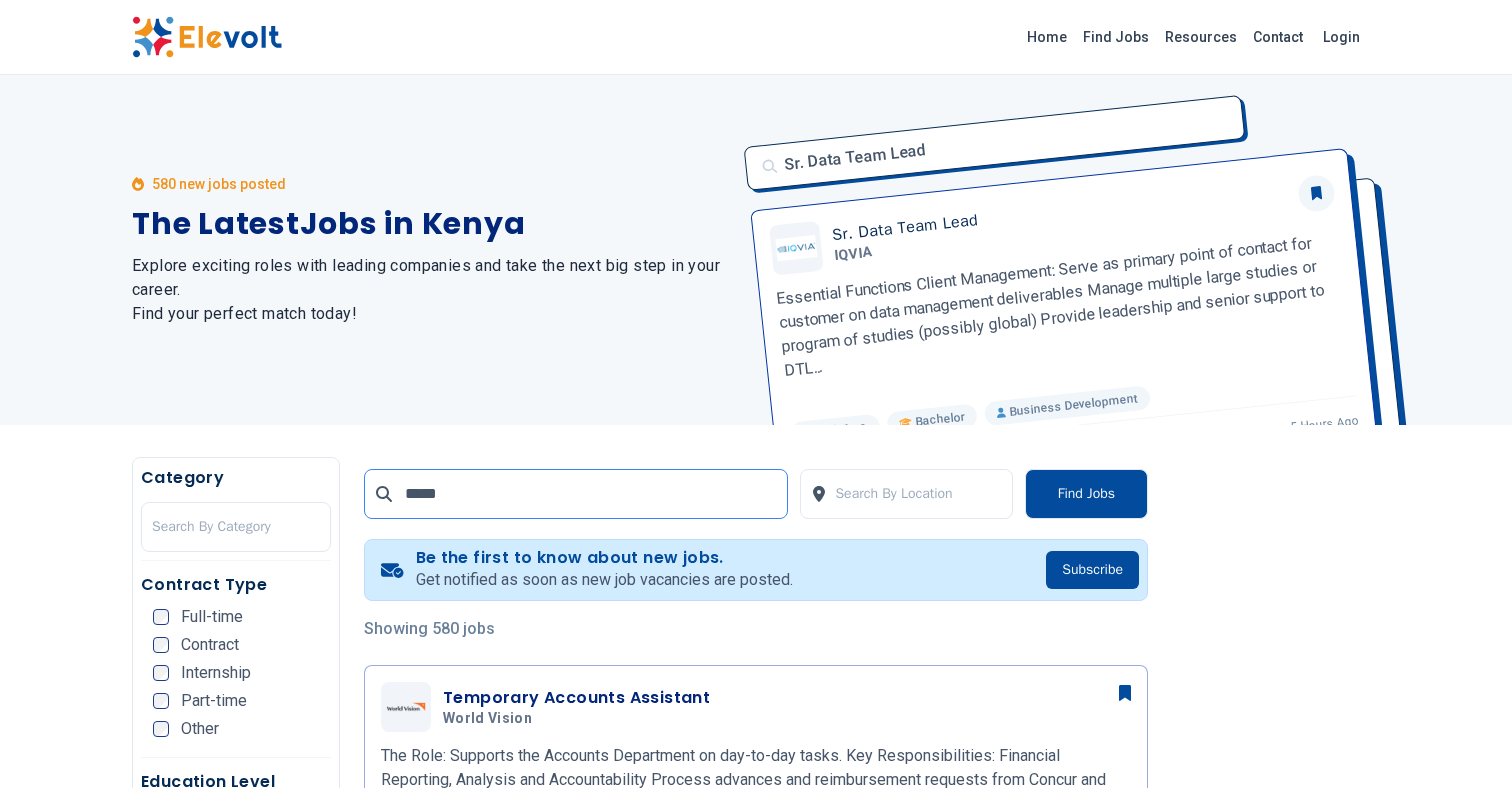 scroll, scrollTop: 0, scrollLeft: 0, axis: both 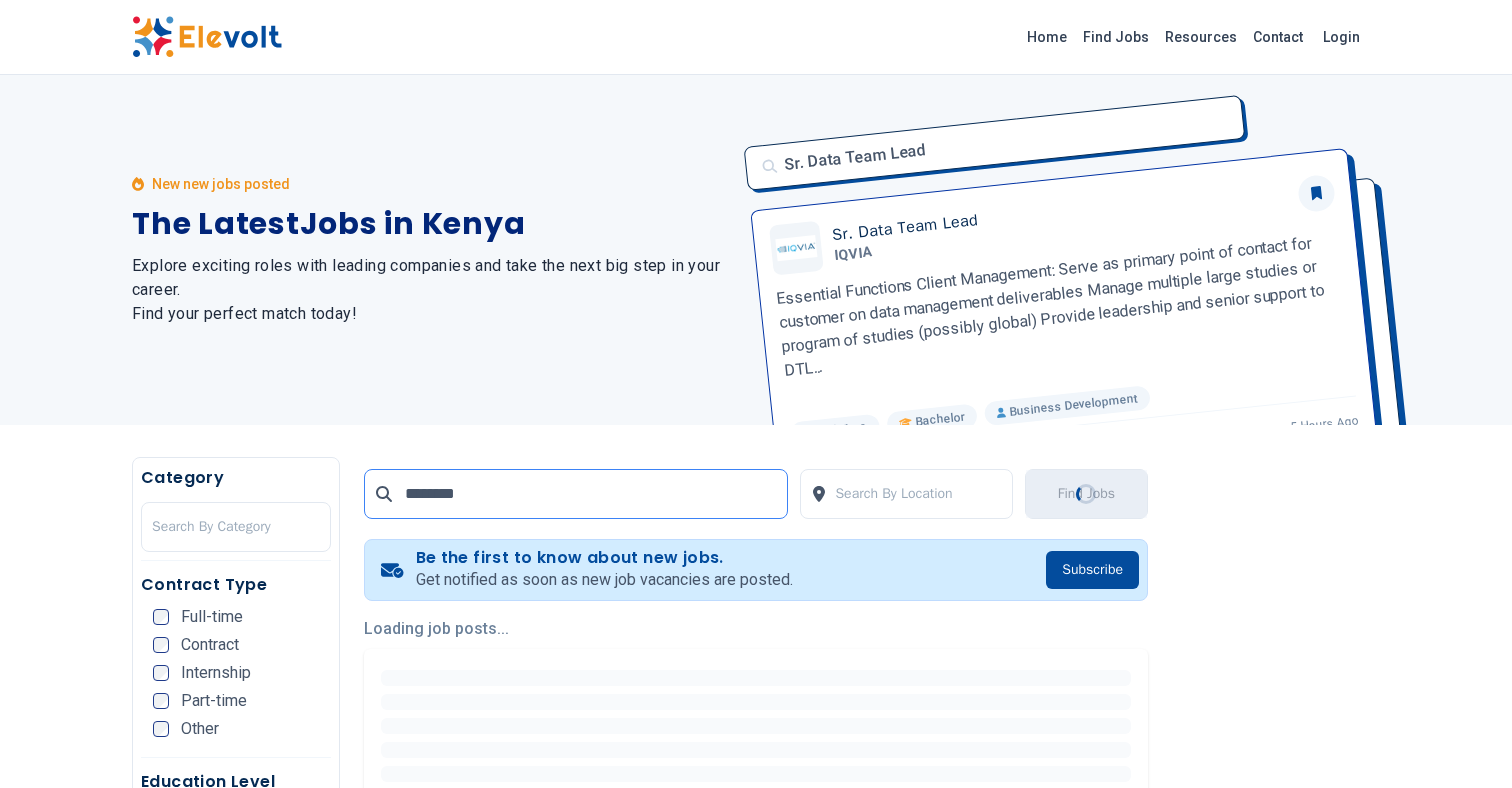 type on "*********" 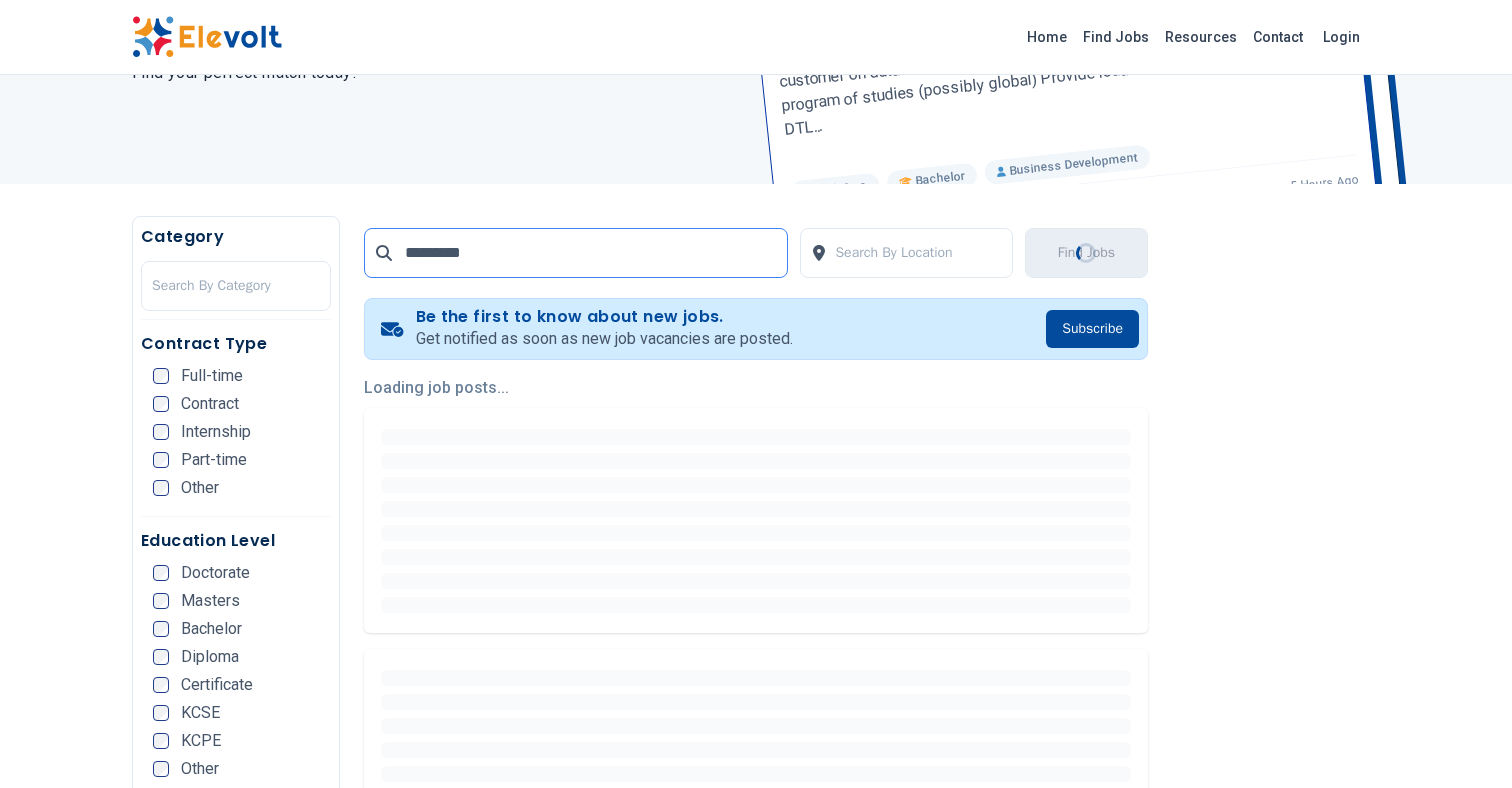 scroll, scrollTop: 249, scrollLeft: 0, axis: vertical 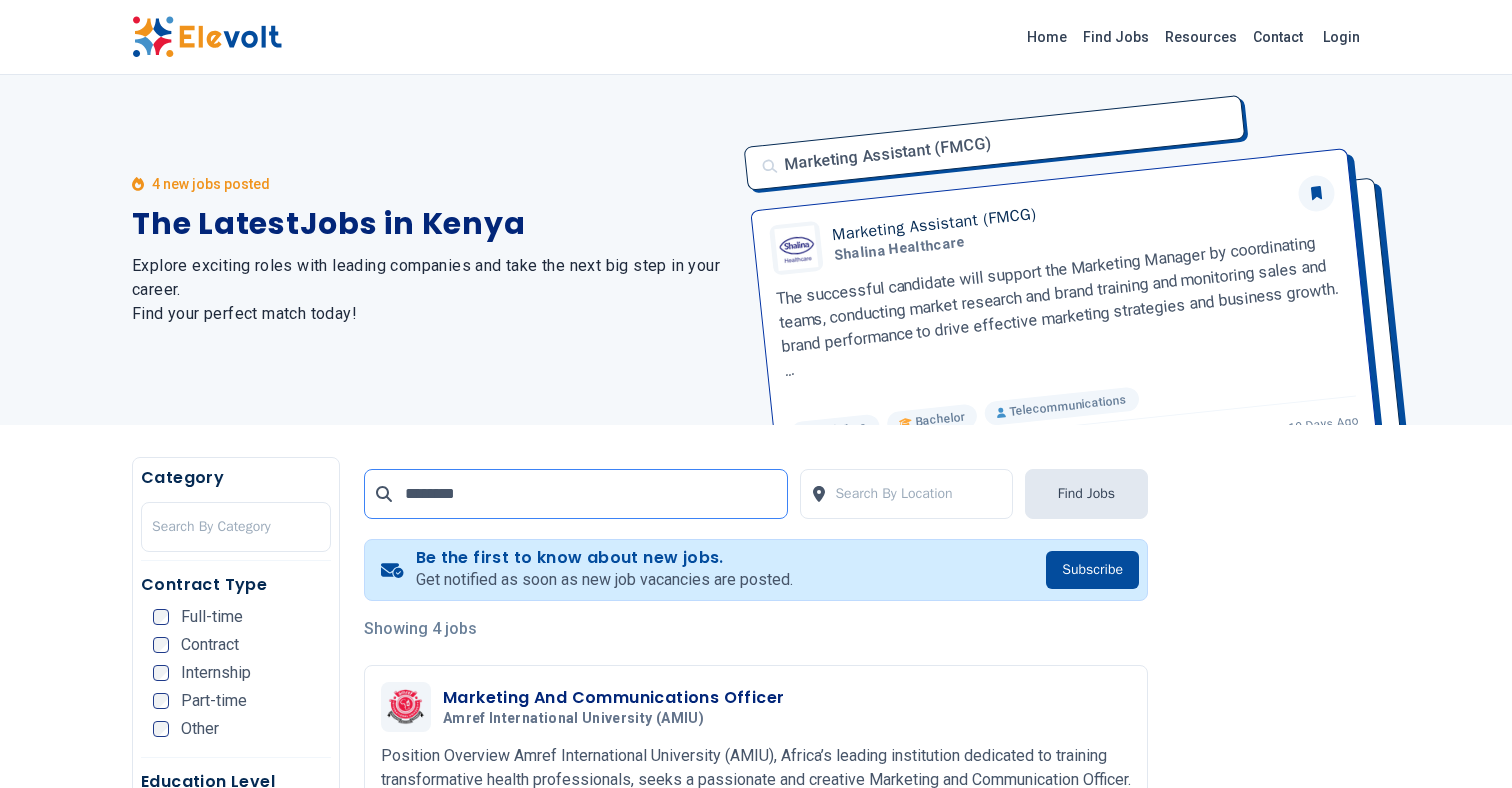click on "********" at bounding box center (576, 494) 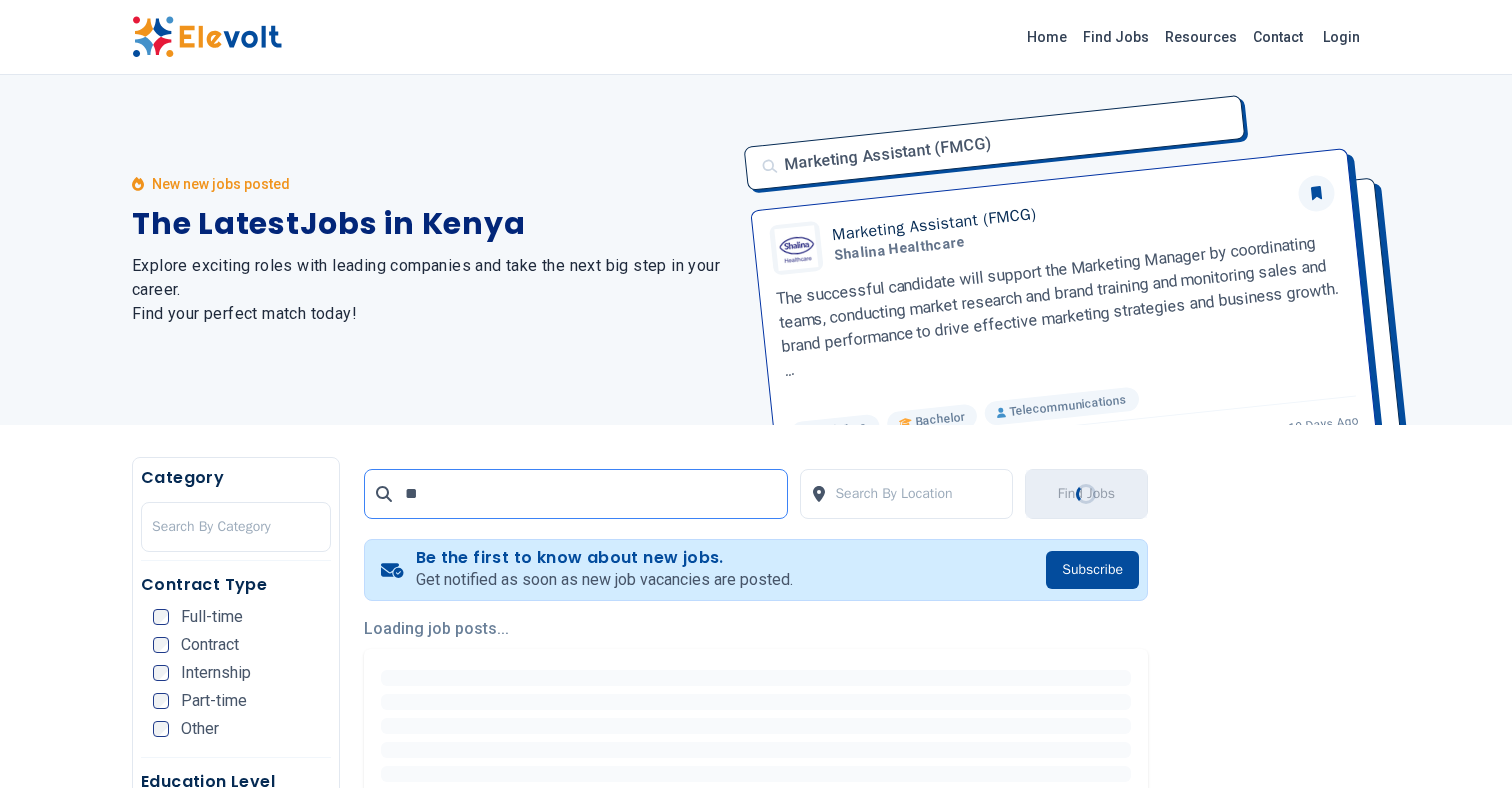 type on "*" 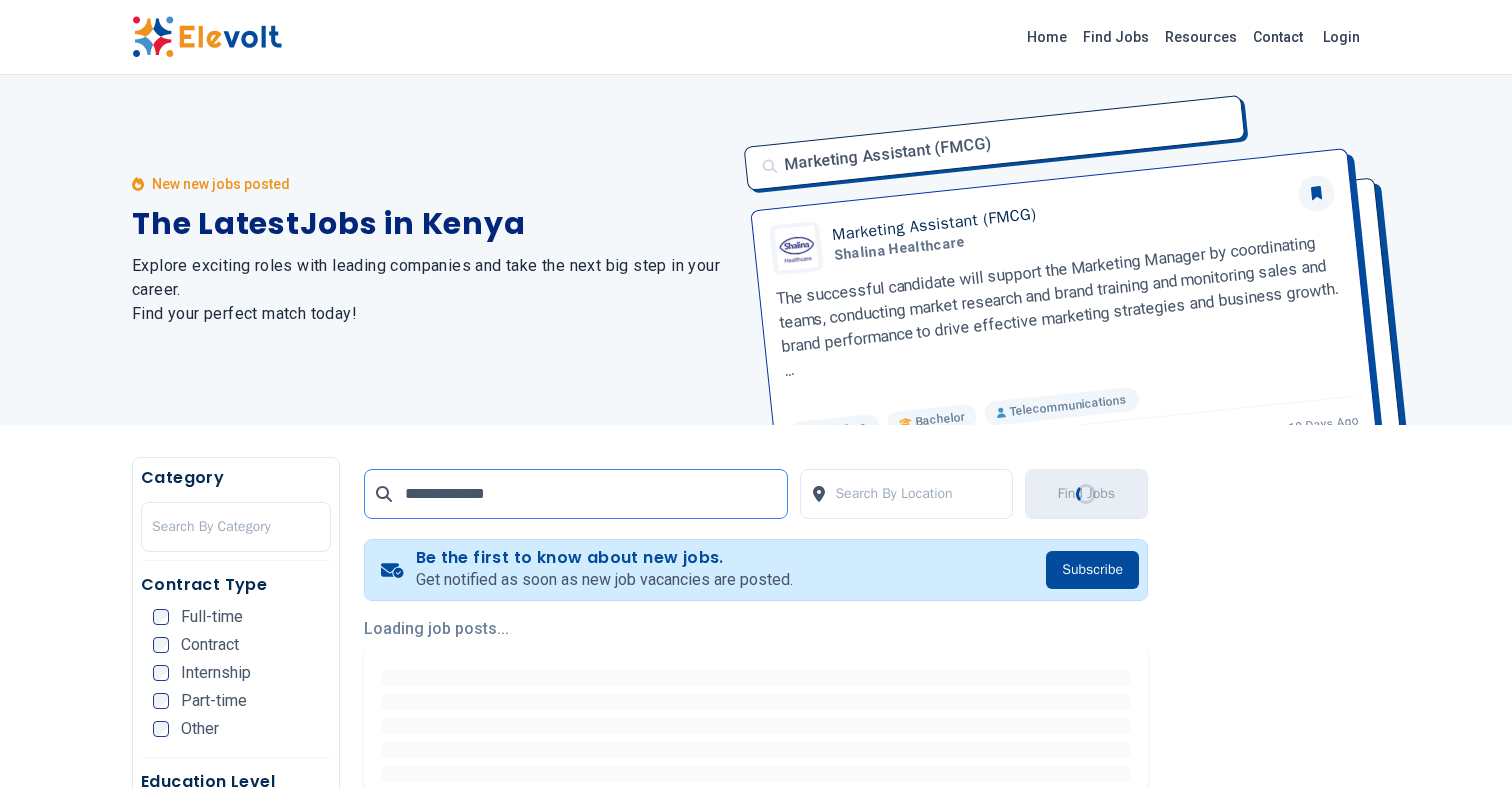 type on "**********" 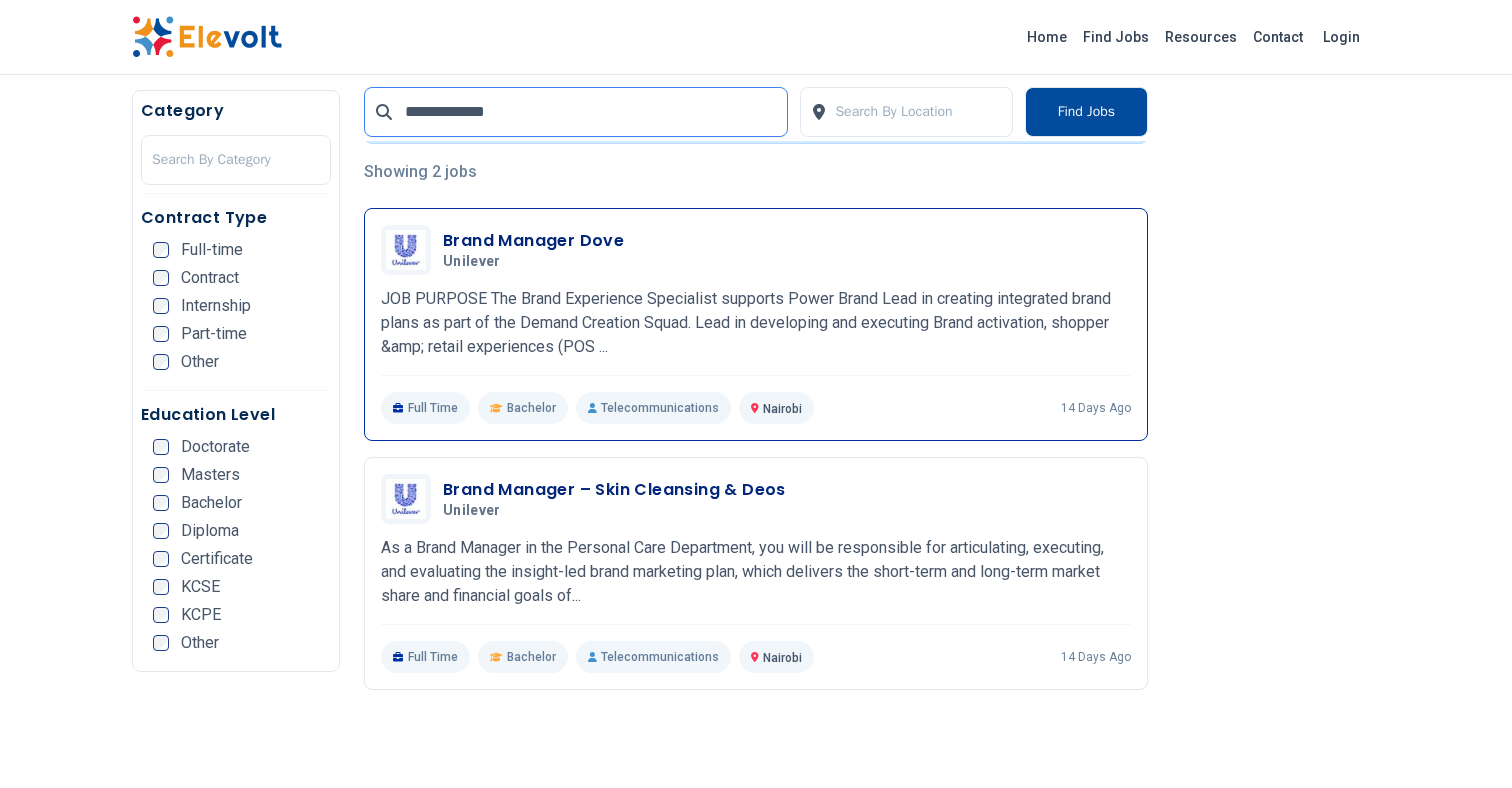 scroll, scrollTop: 453, scrollLeft: 0, axis: vertical 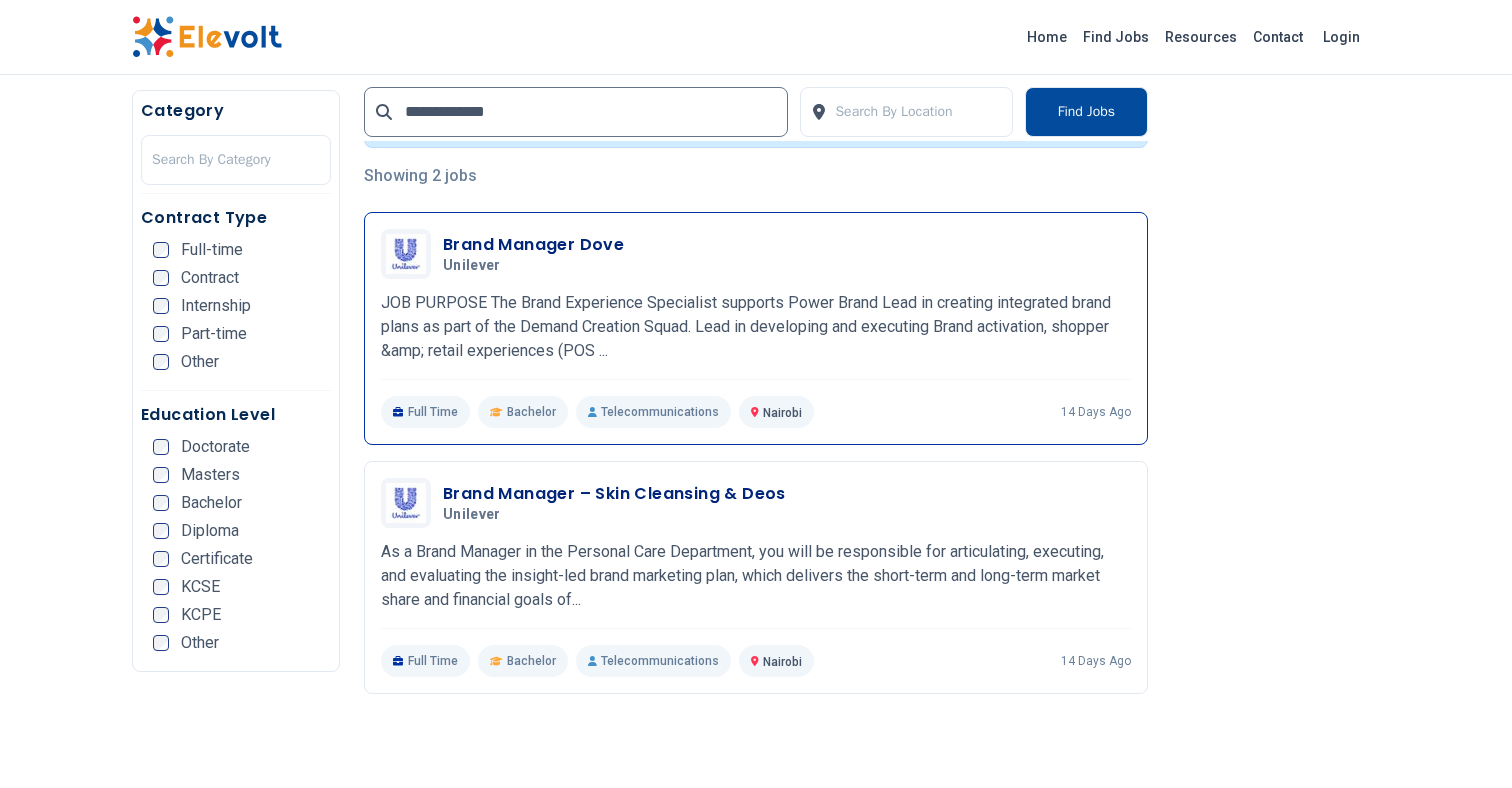 click on "Brand Manager   Dove" at bounding box center [533, 245] 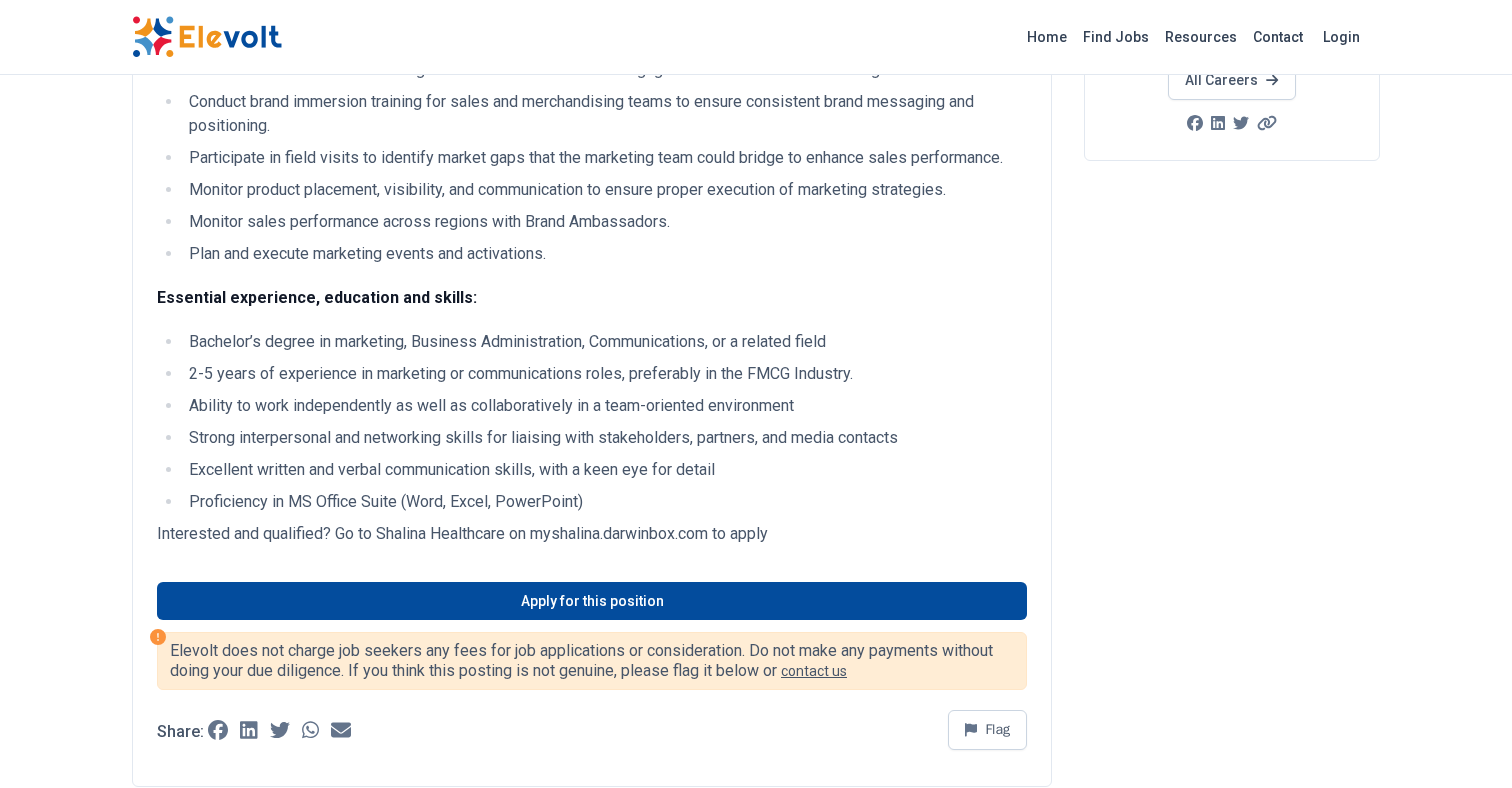 scroll, scrollTop: 402, scrollLeft: 0, axis: vertical 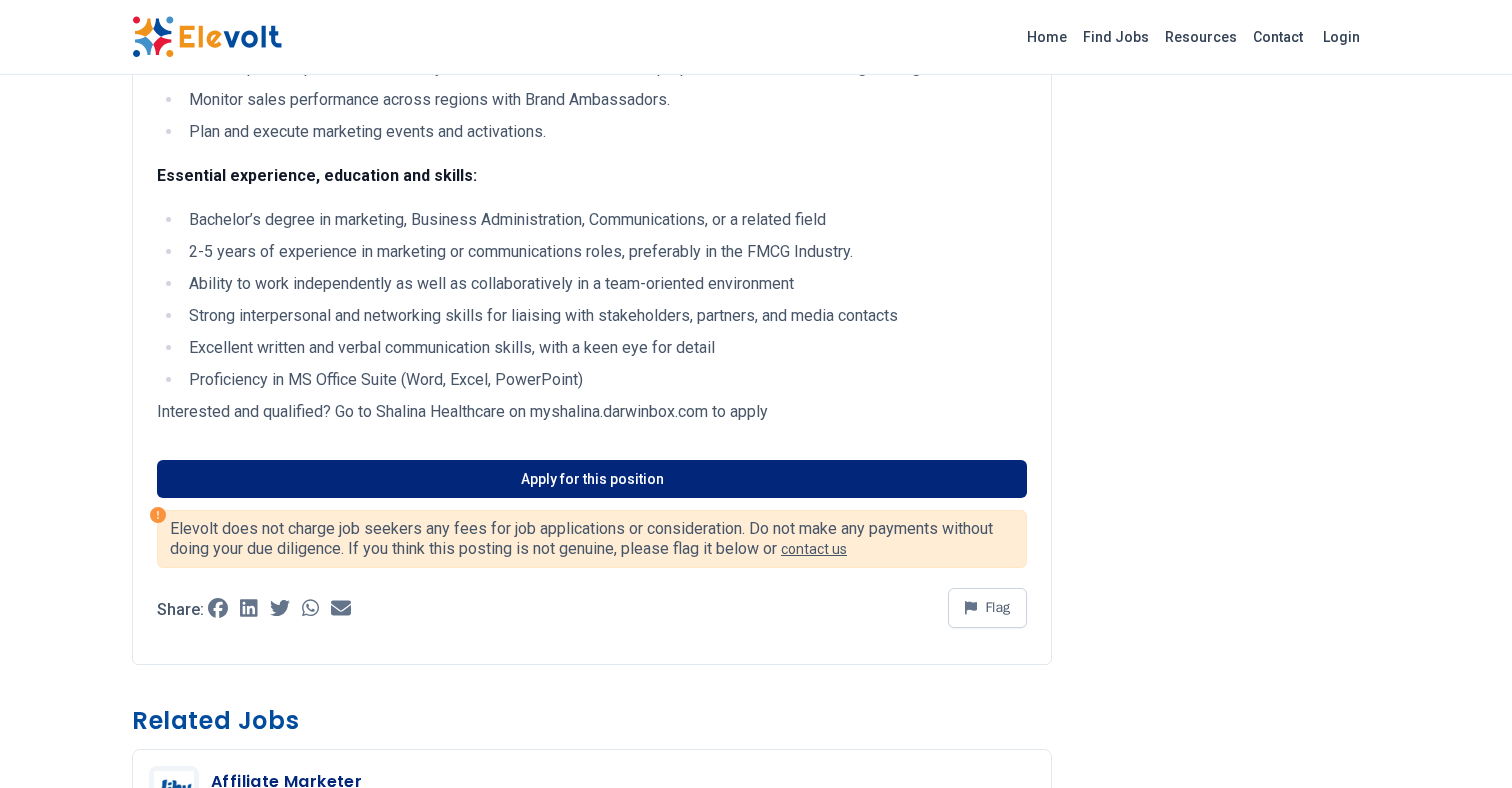 click on "Apply for this position" at bounding box center (592, 479) 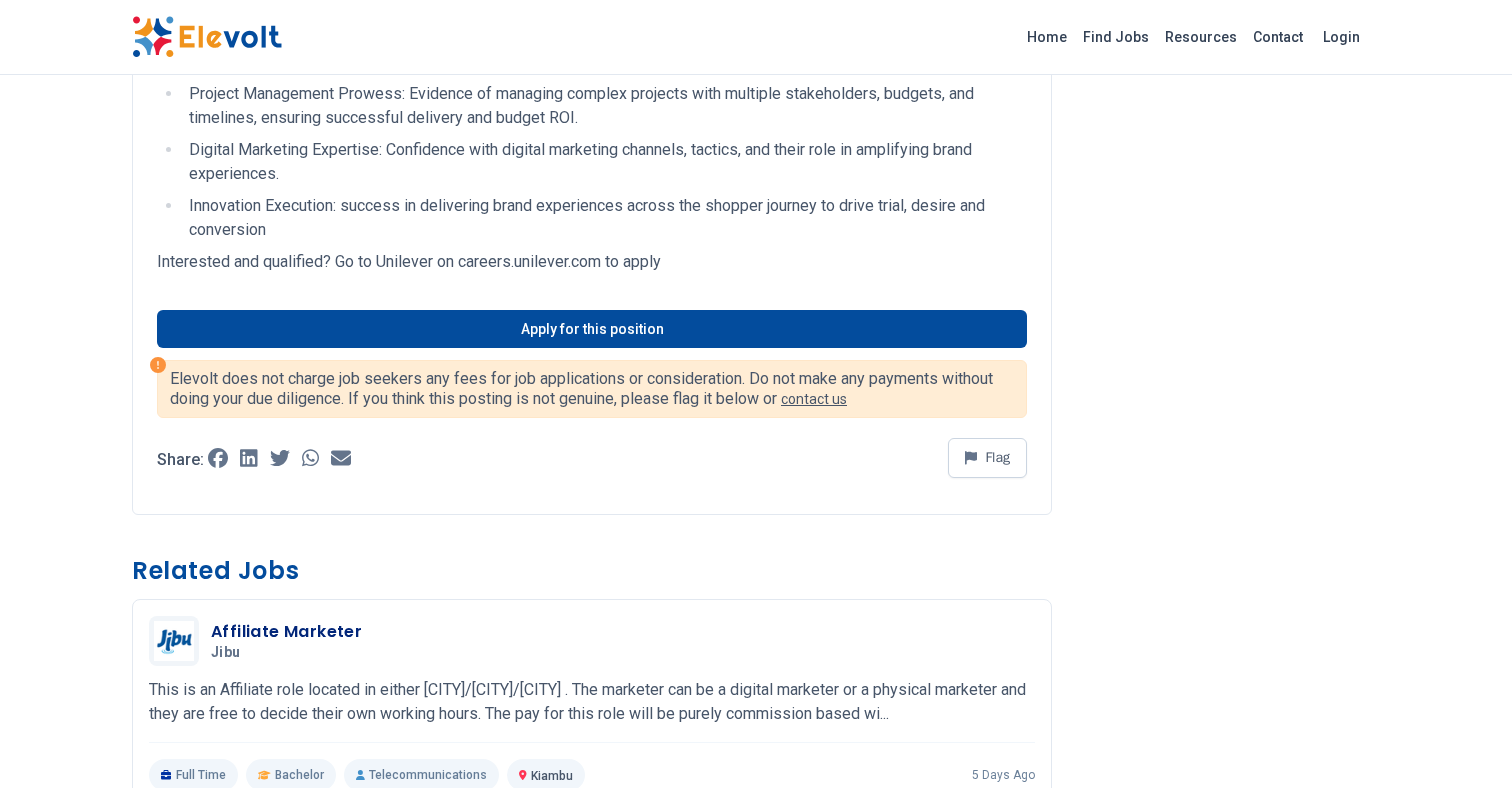 scroll, scrollTop: 952, scrollLeft: 0, axis: vertical 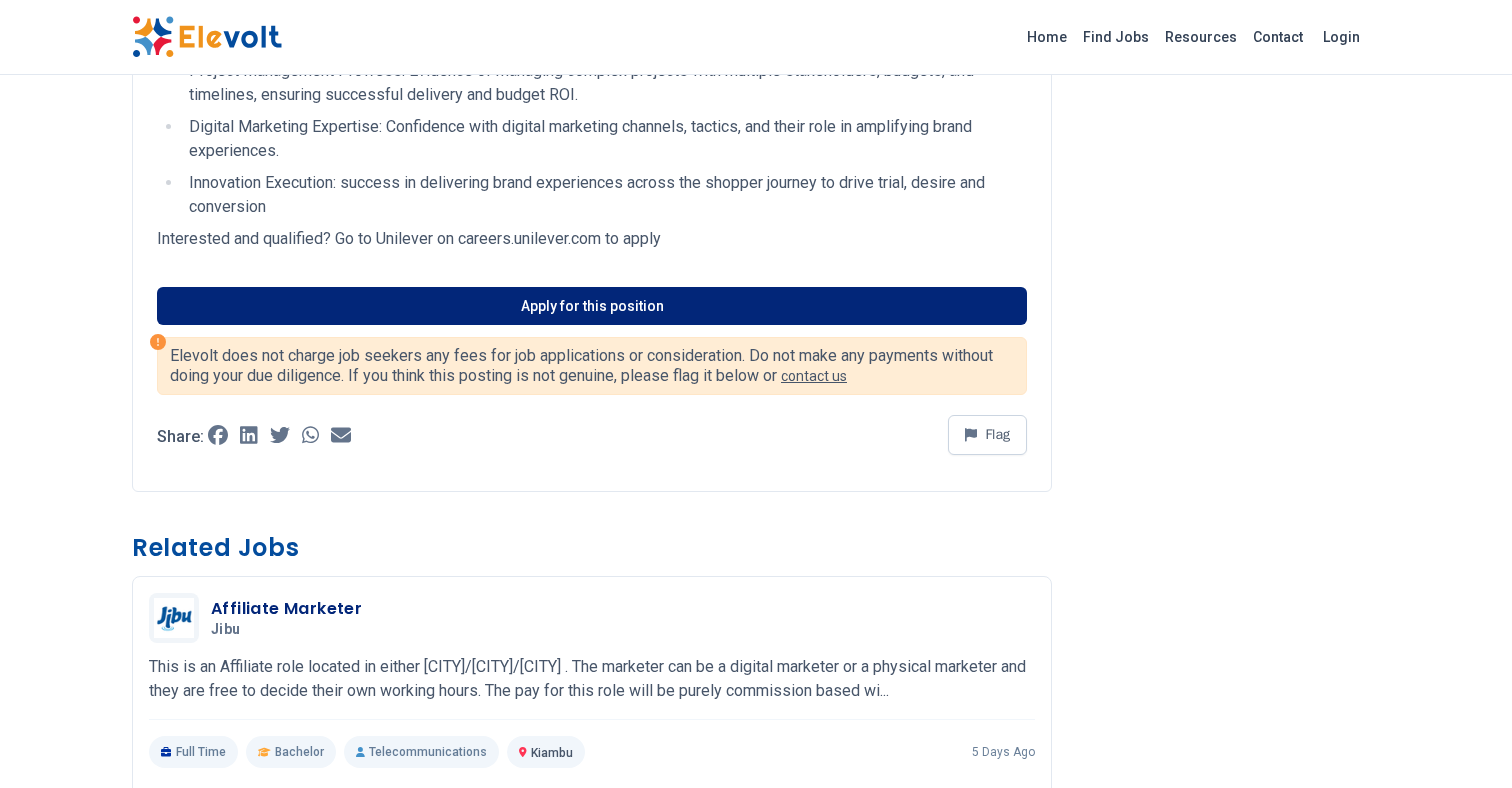 click on "Apply for this position" at bounding box center [592, 306] 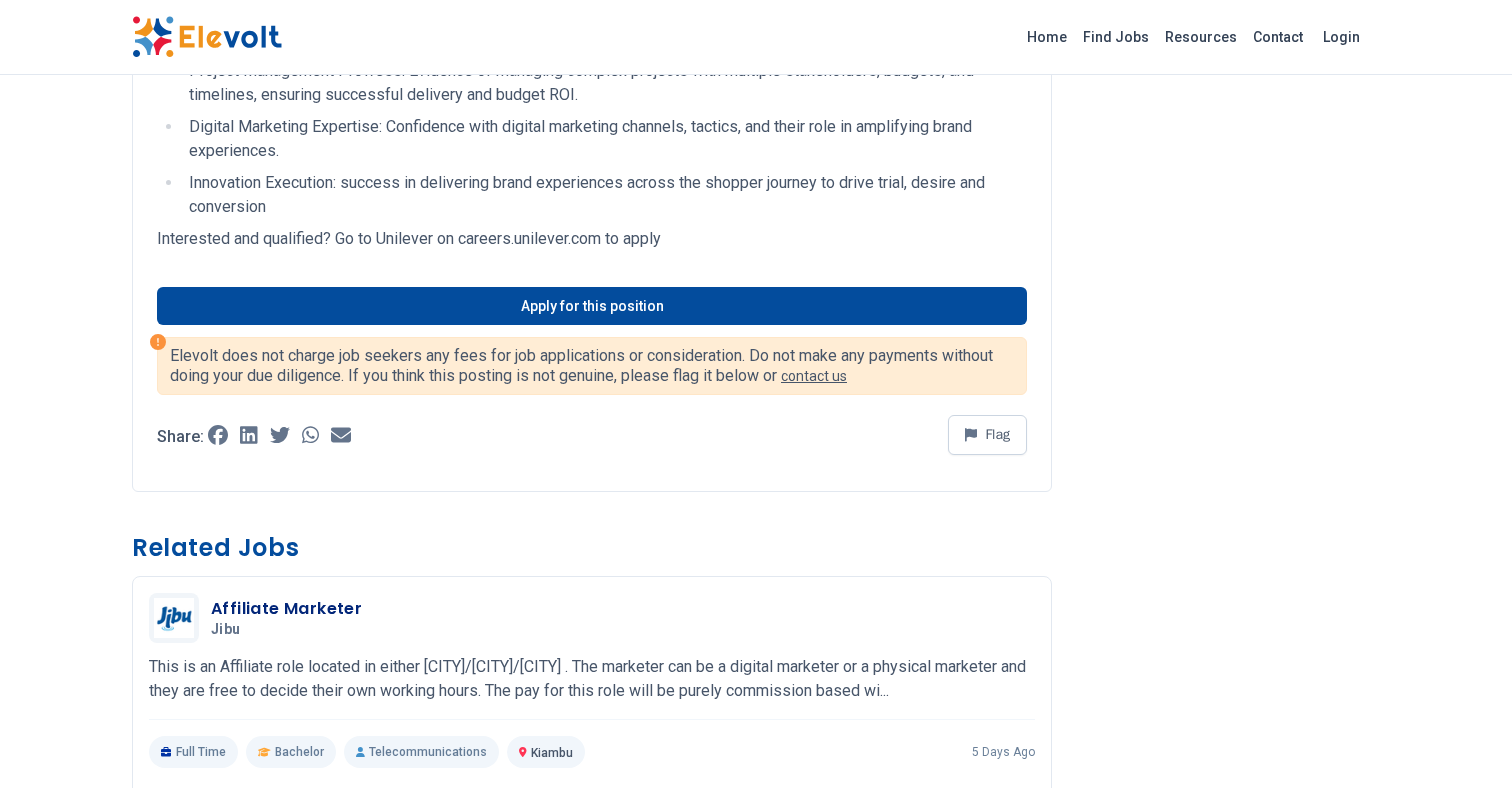 scroll, scrollTop: 0, scrollLeft: 0, axis: both 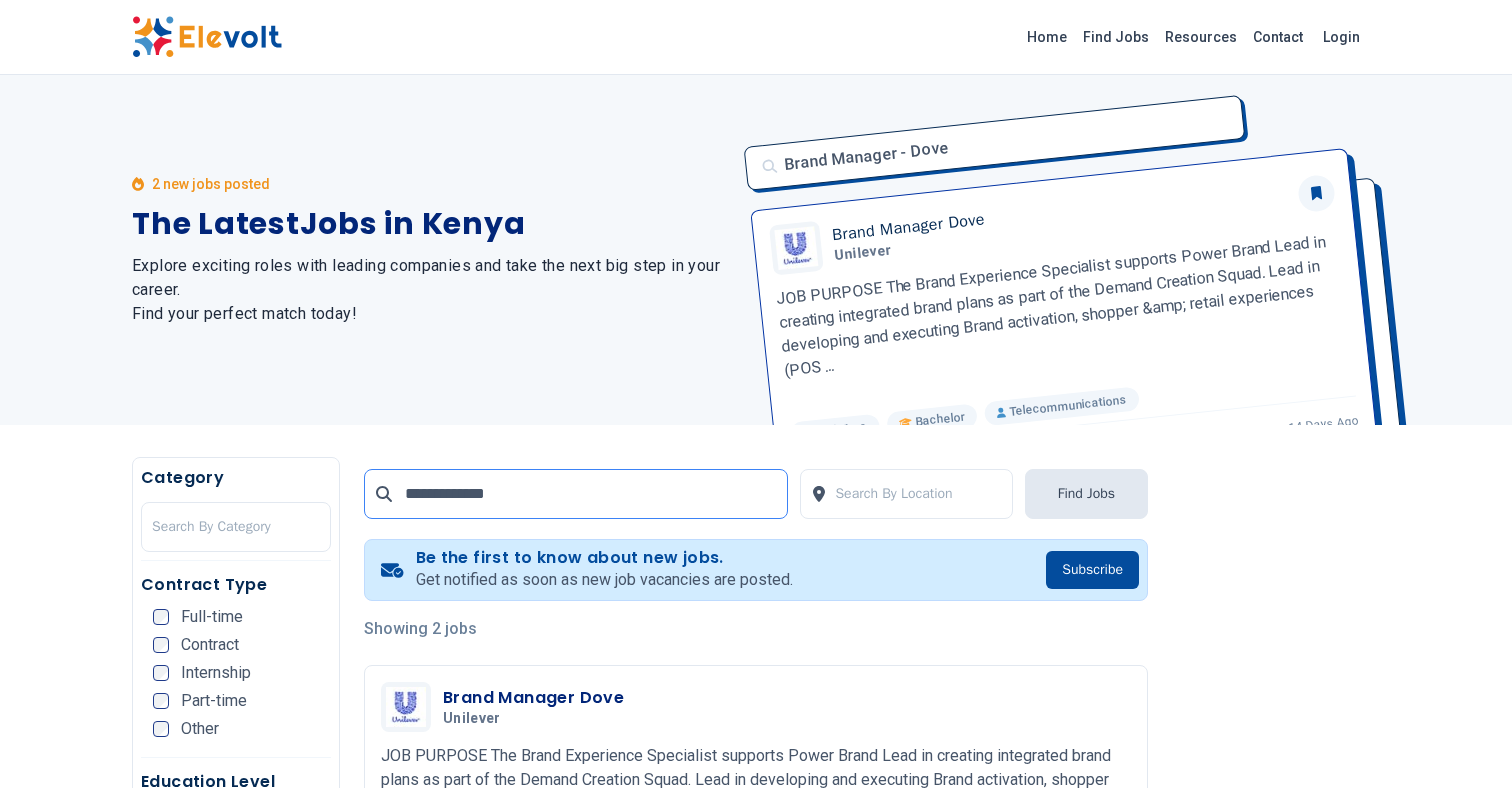 click on "**********" at bounding box center (576, 494) 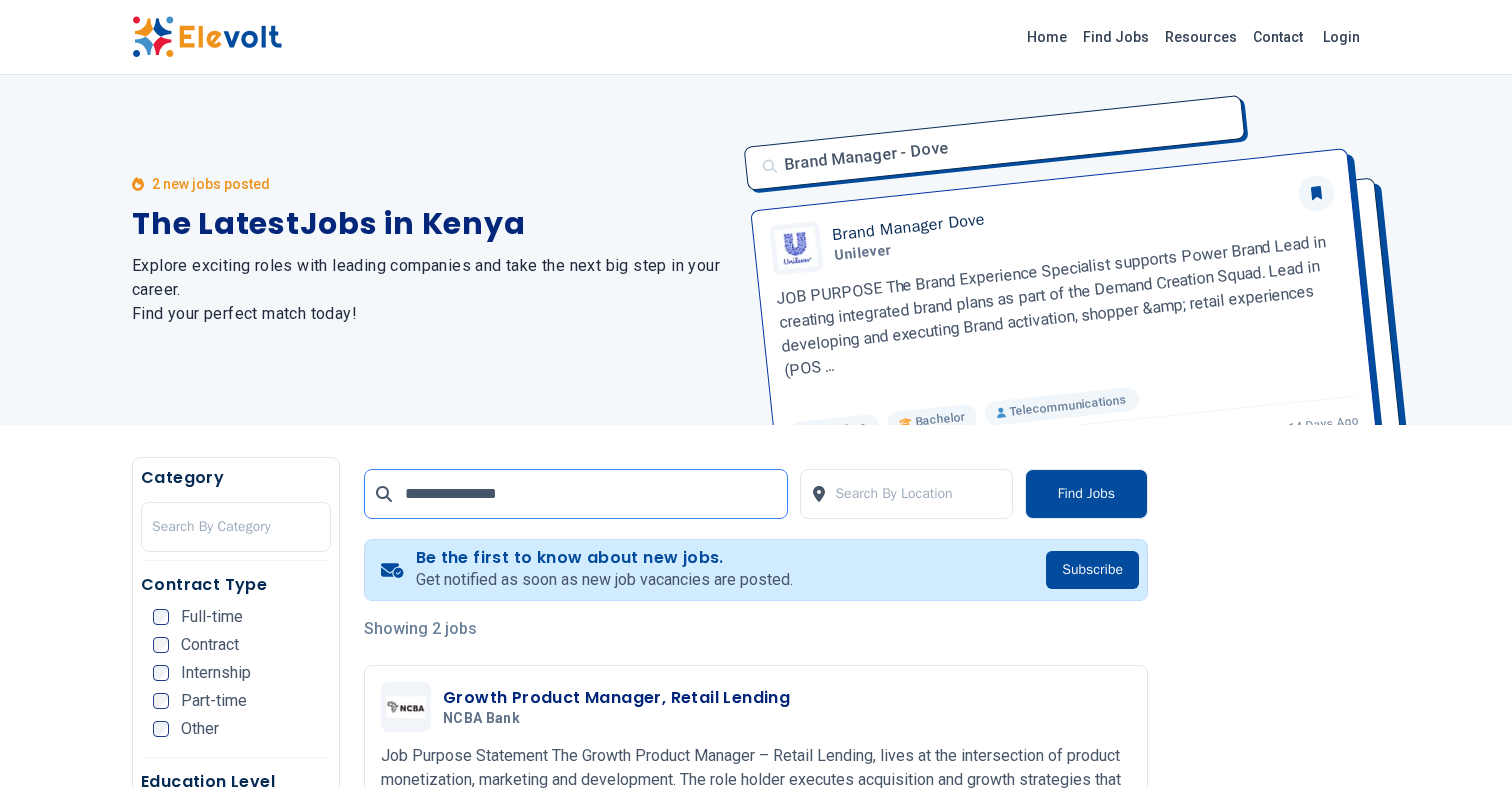 type on "**********" 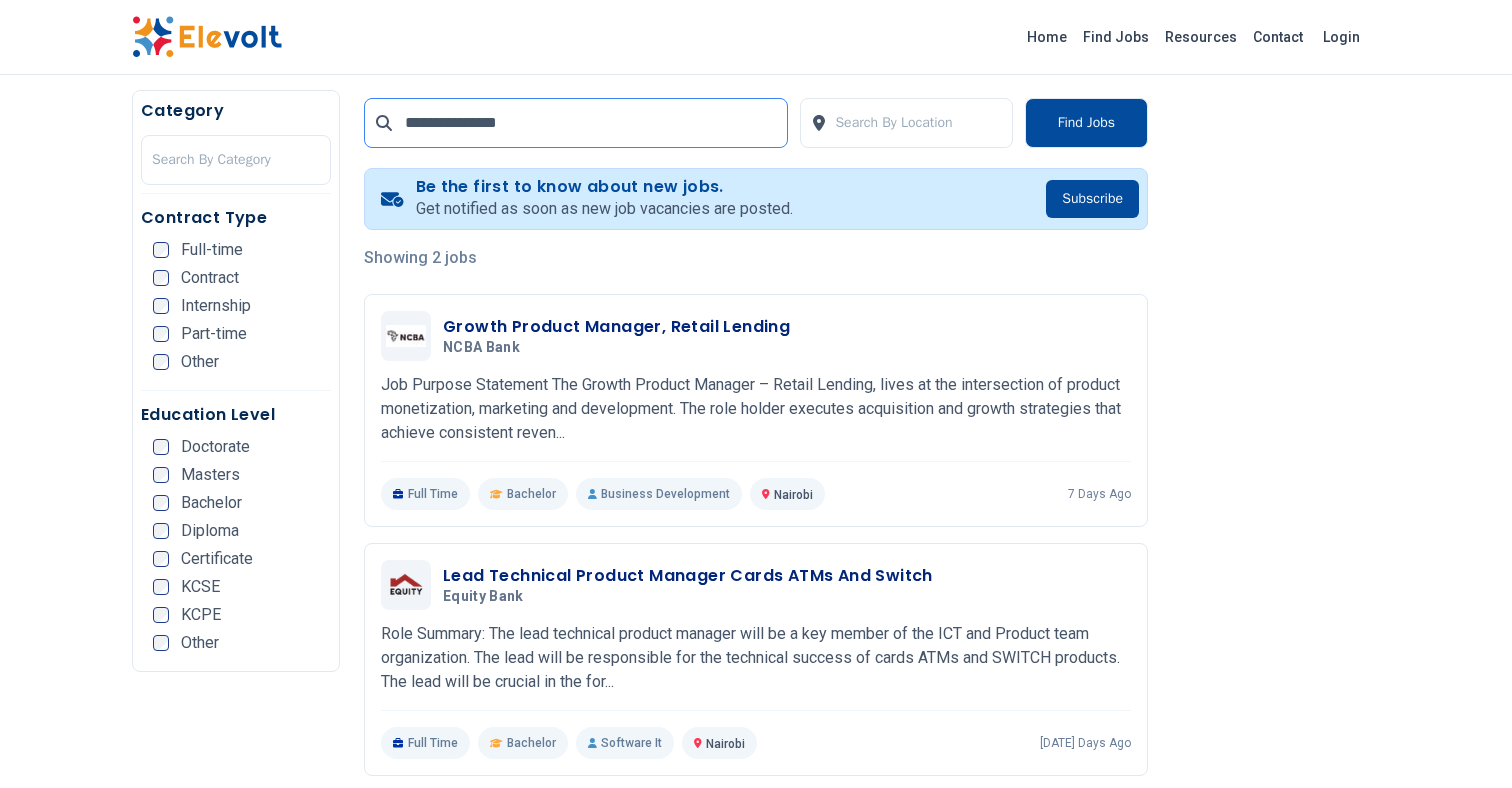 scroll, scrollTop: 365, scrollLeft: 0, axis: vertical 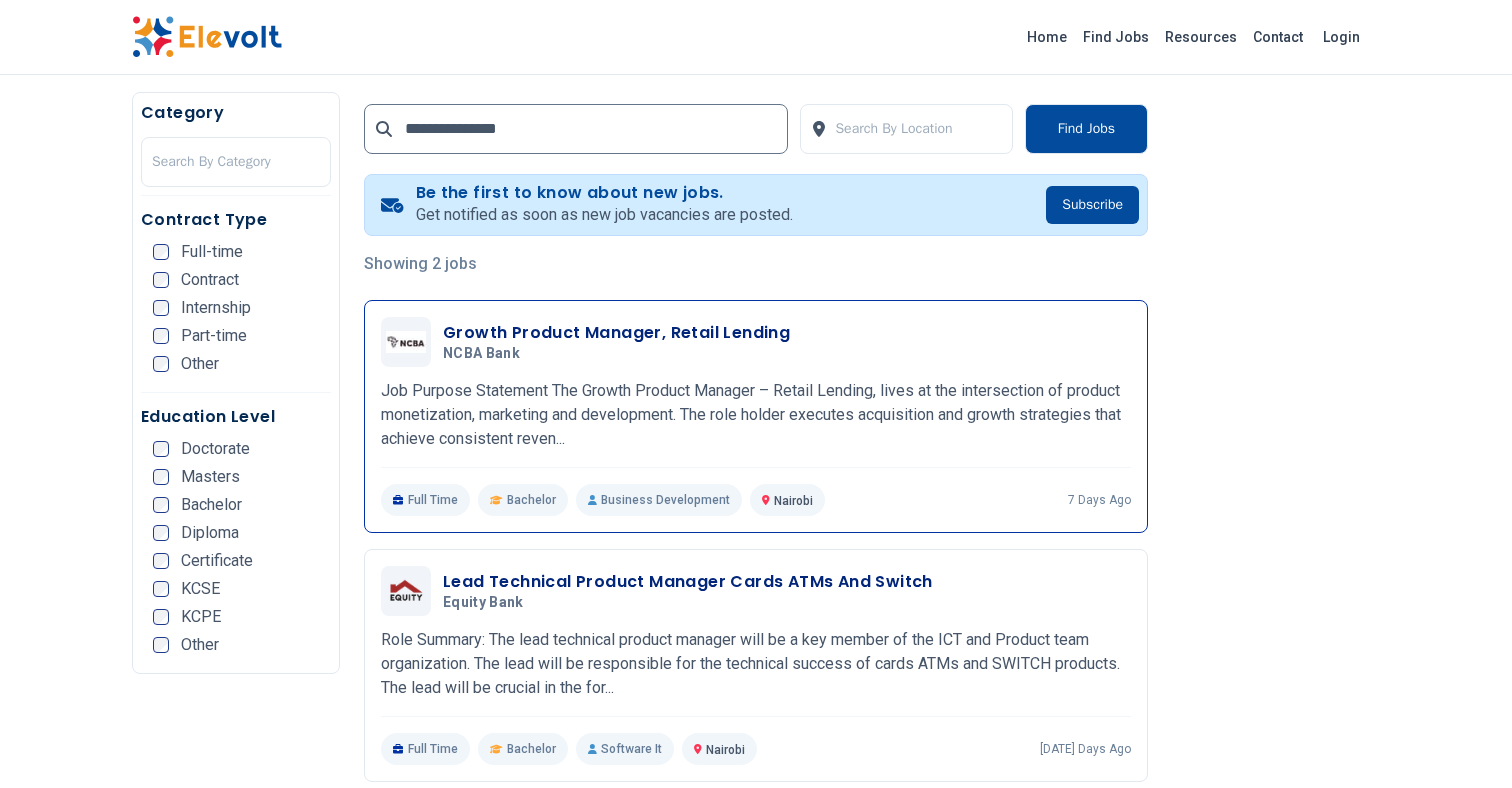 click on "Growth Product Manager, Retail Lending" at bounding box center (616, 333) 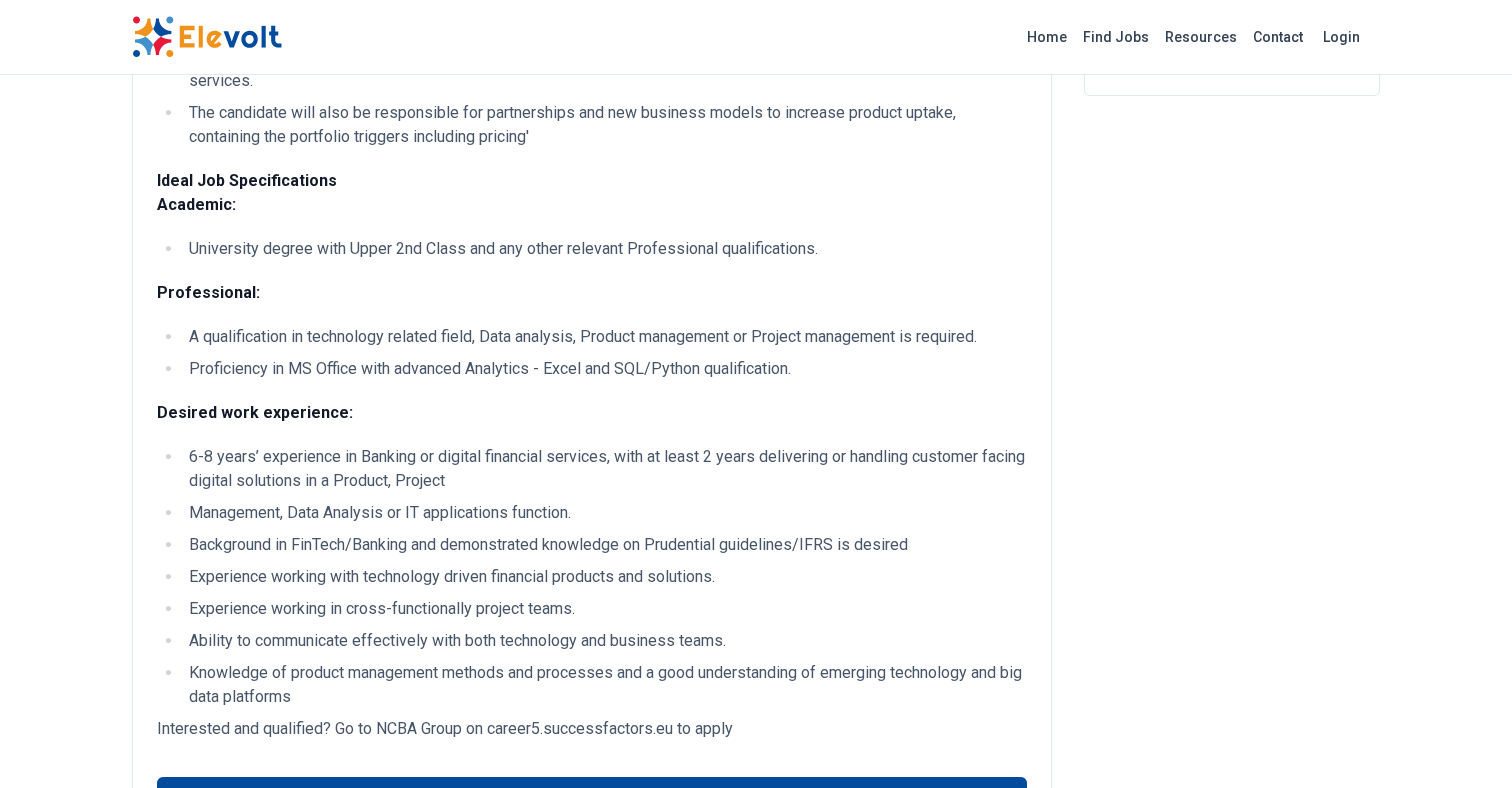 scroll, scrollTop: 543, scrollLeft: 0, axis: vertical 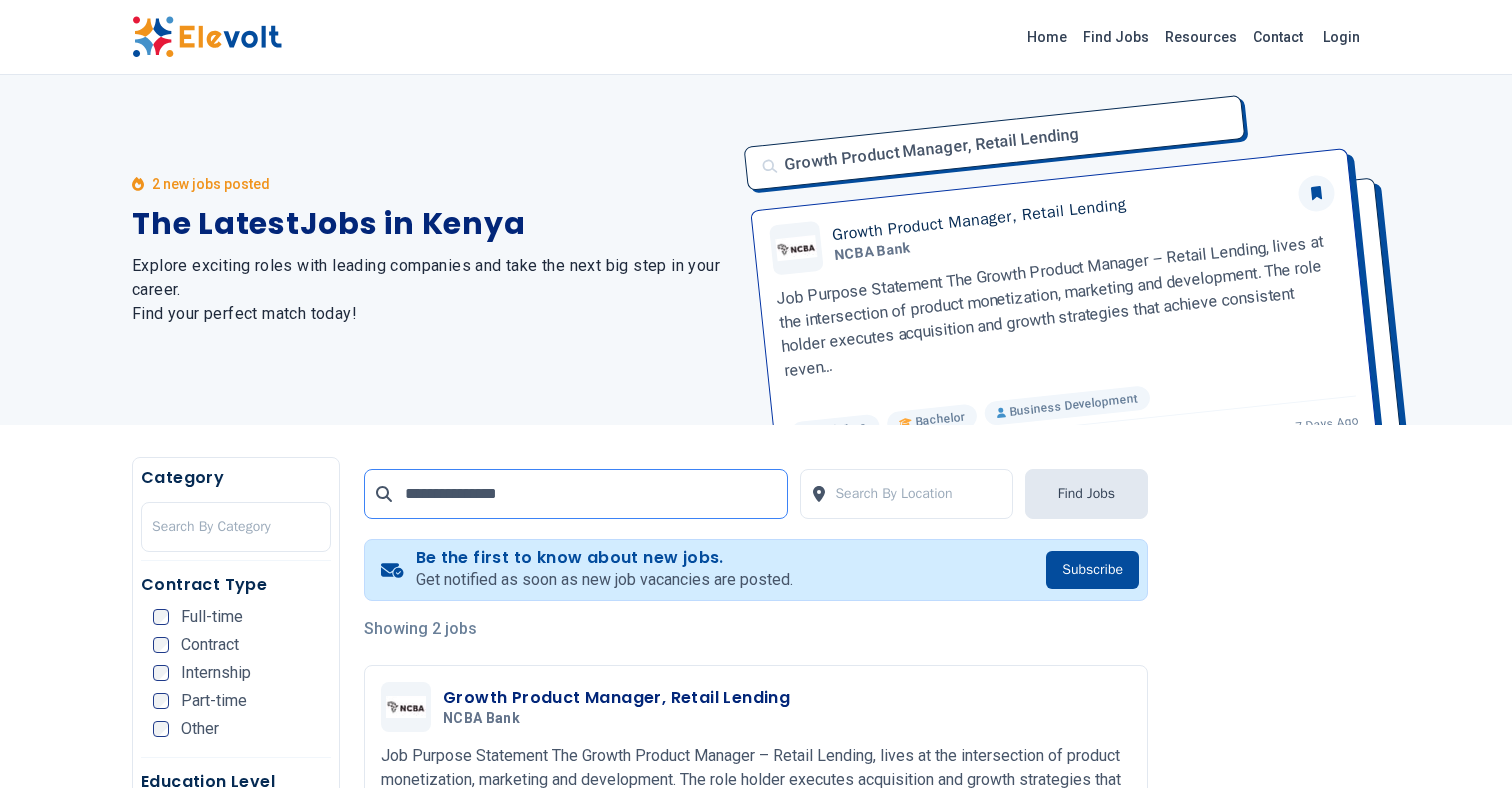 click on "**********" at bounding box center (576, 494) 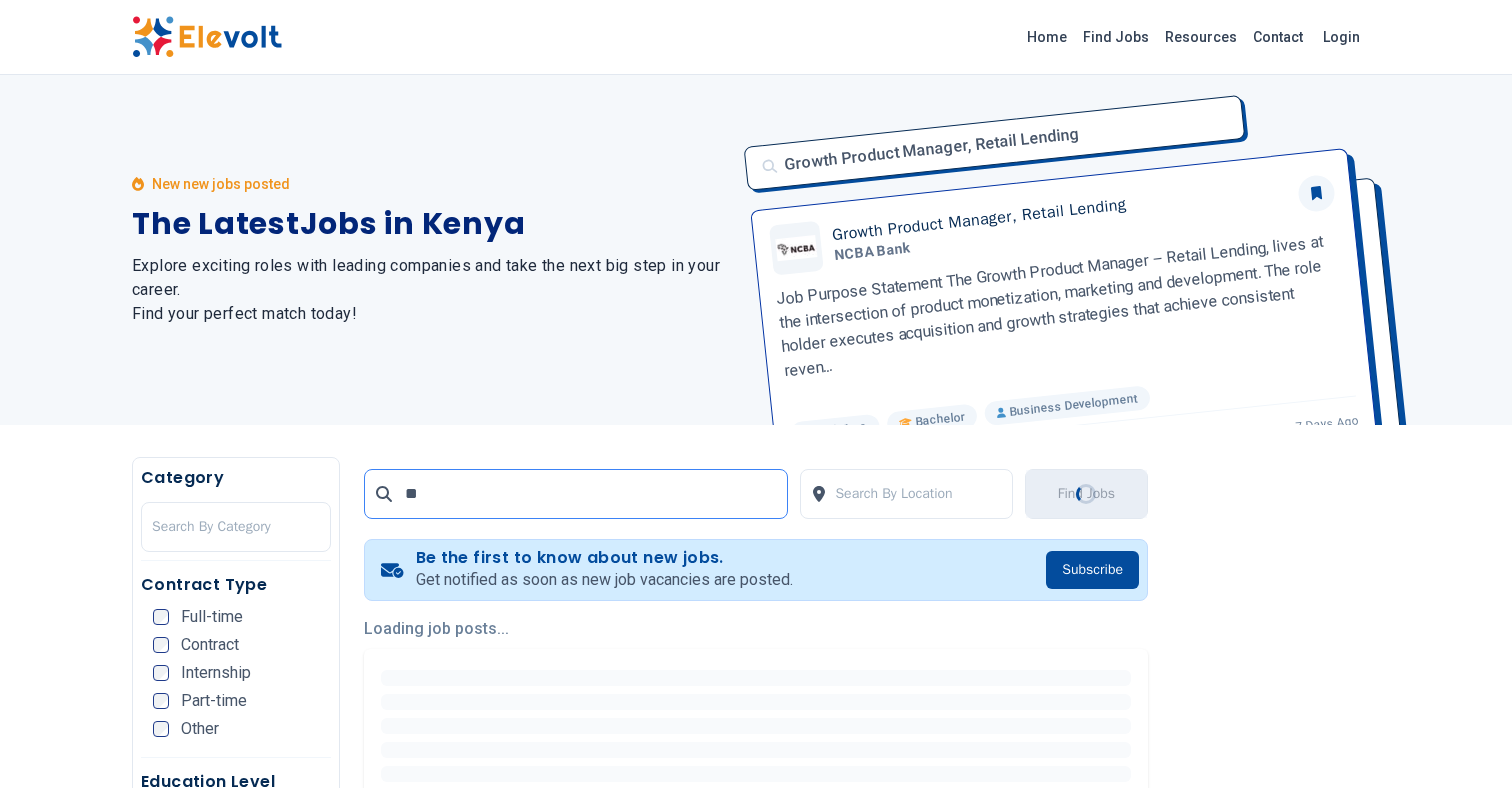 type on "*" 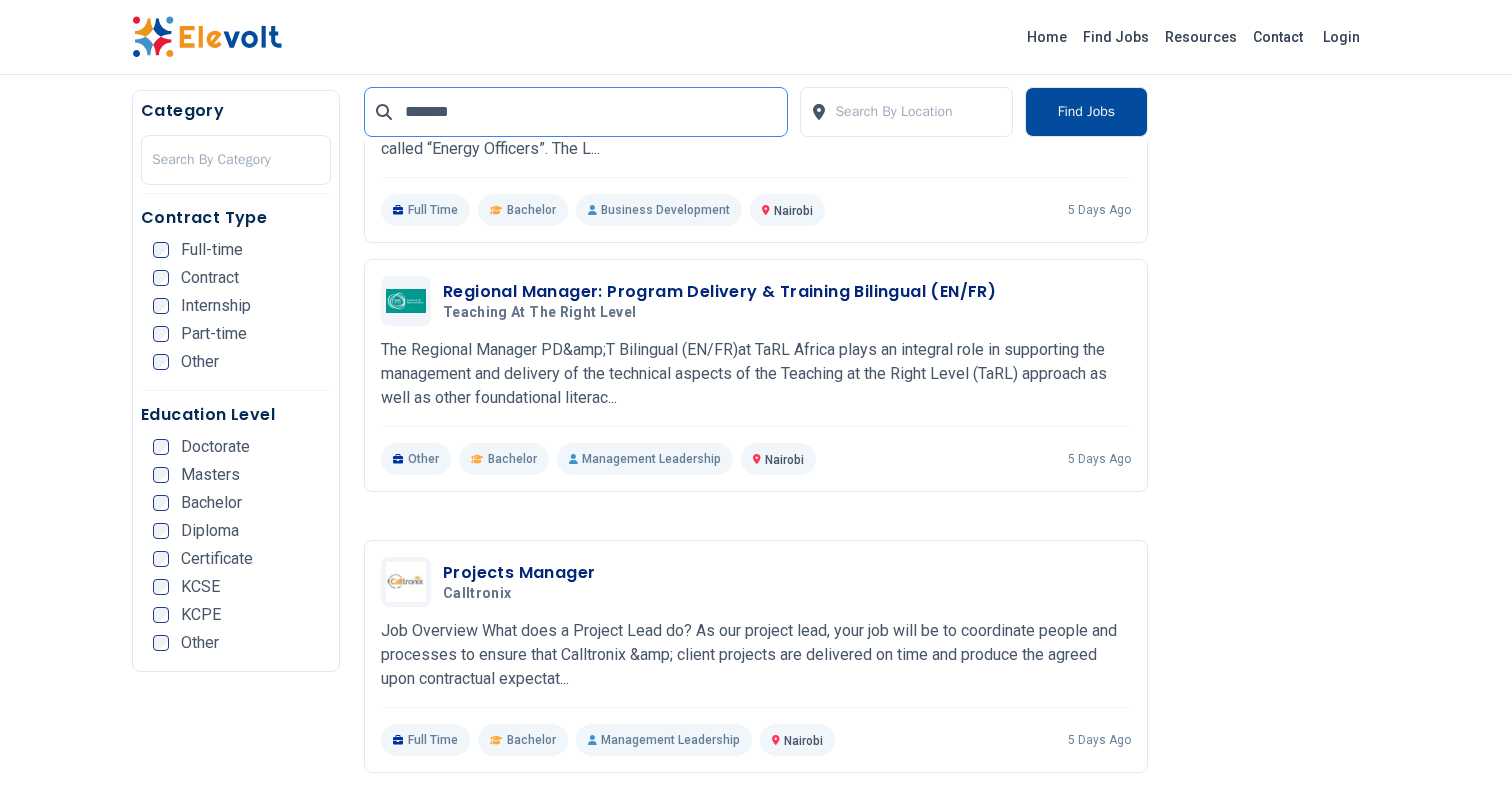 scroll, scrollTop: 3417, scrollLeft: 0, axis: vertical 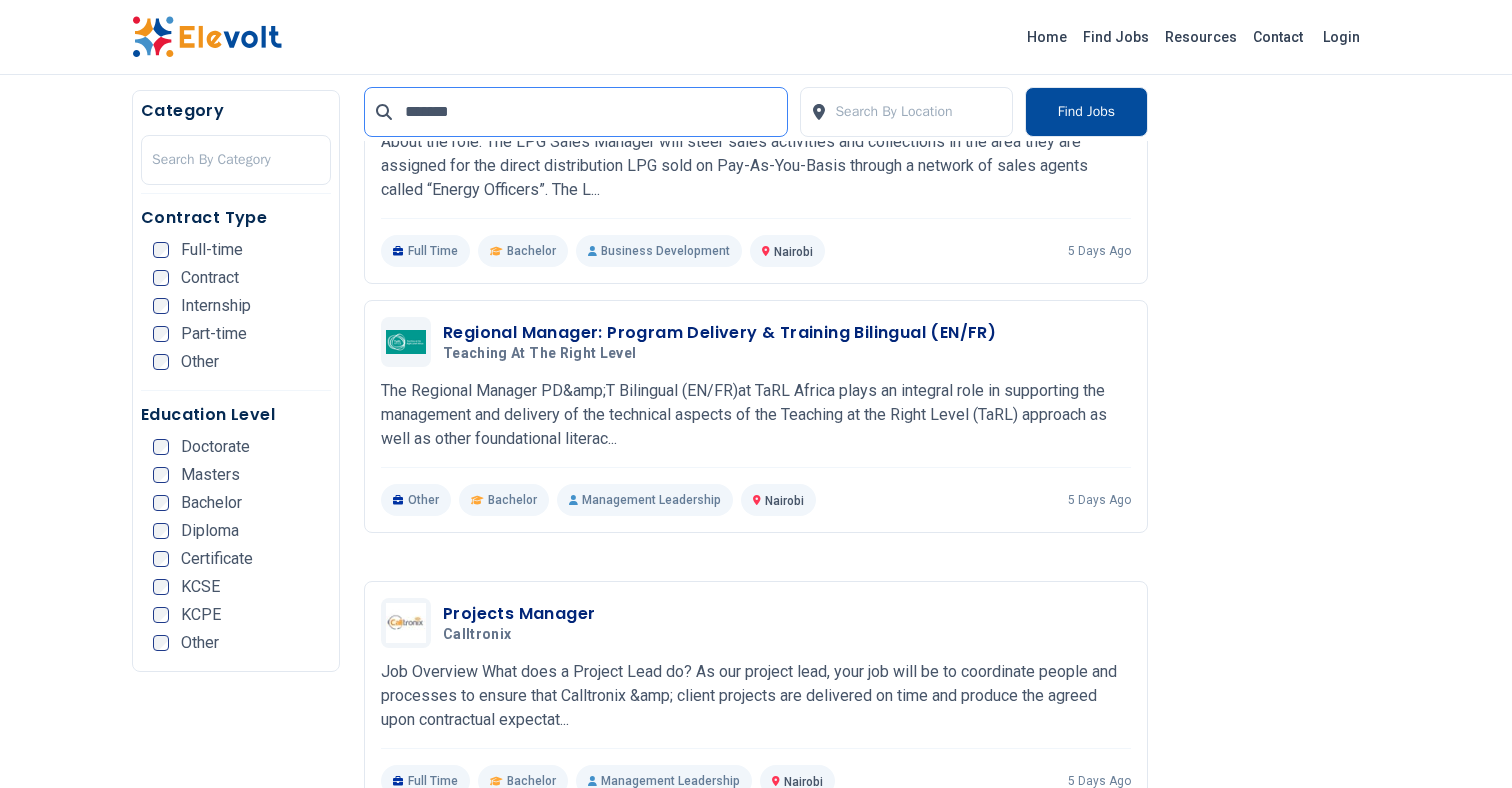 type on "*******" 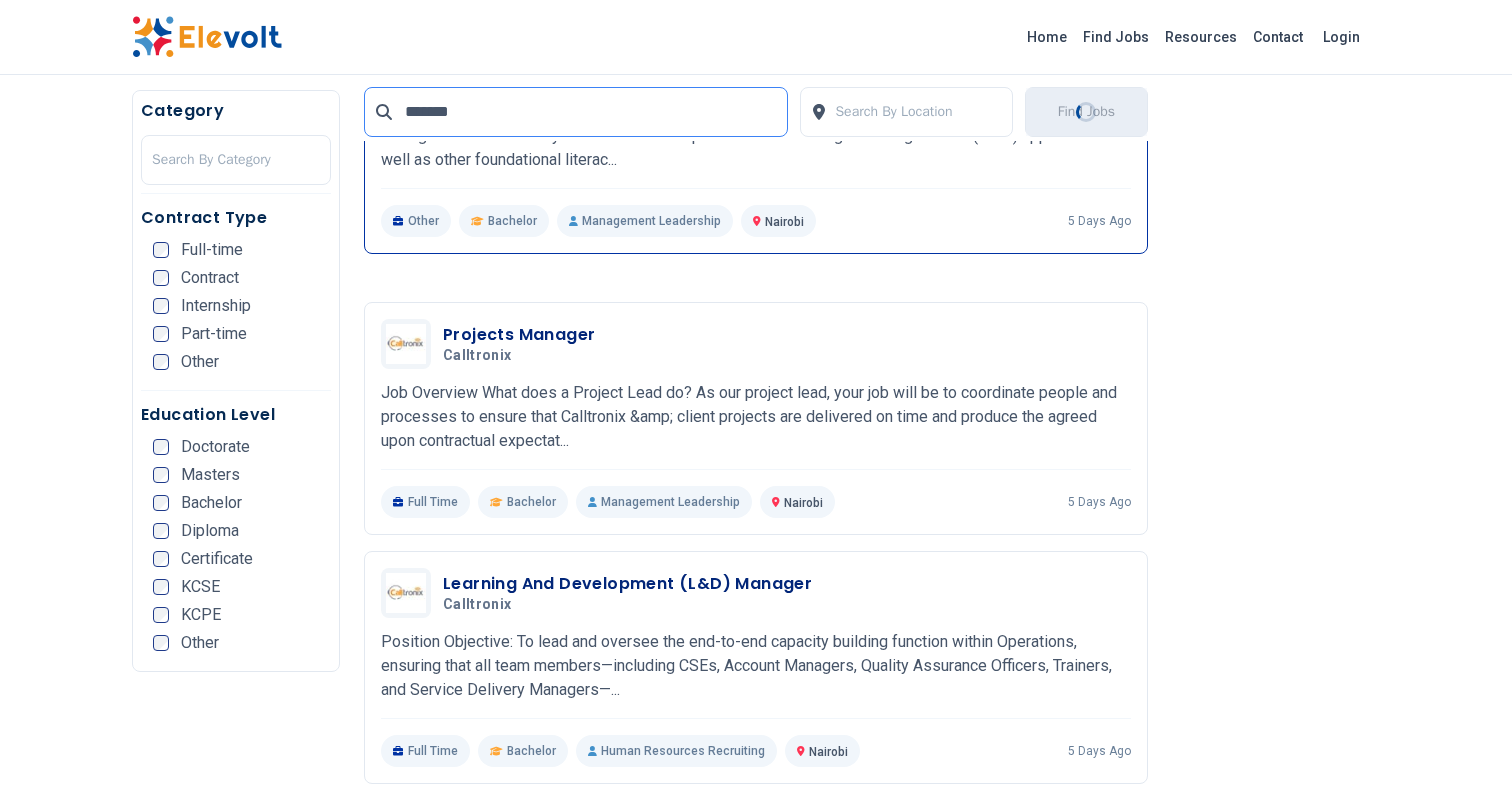 scroll, scrollTop: 3758, scrollLeft: 0, axis: vertical 